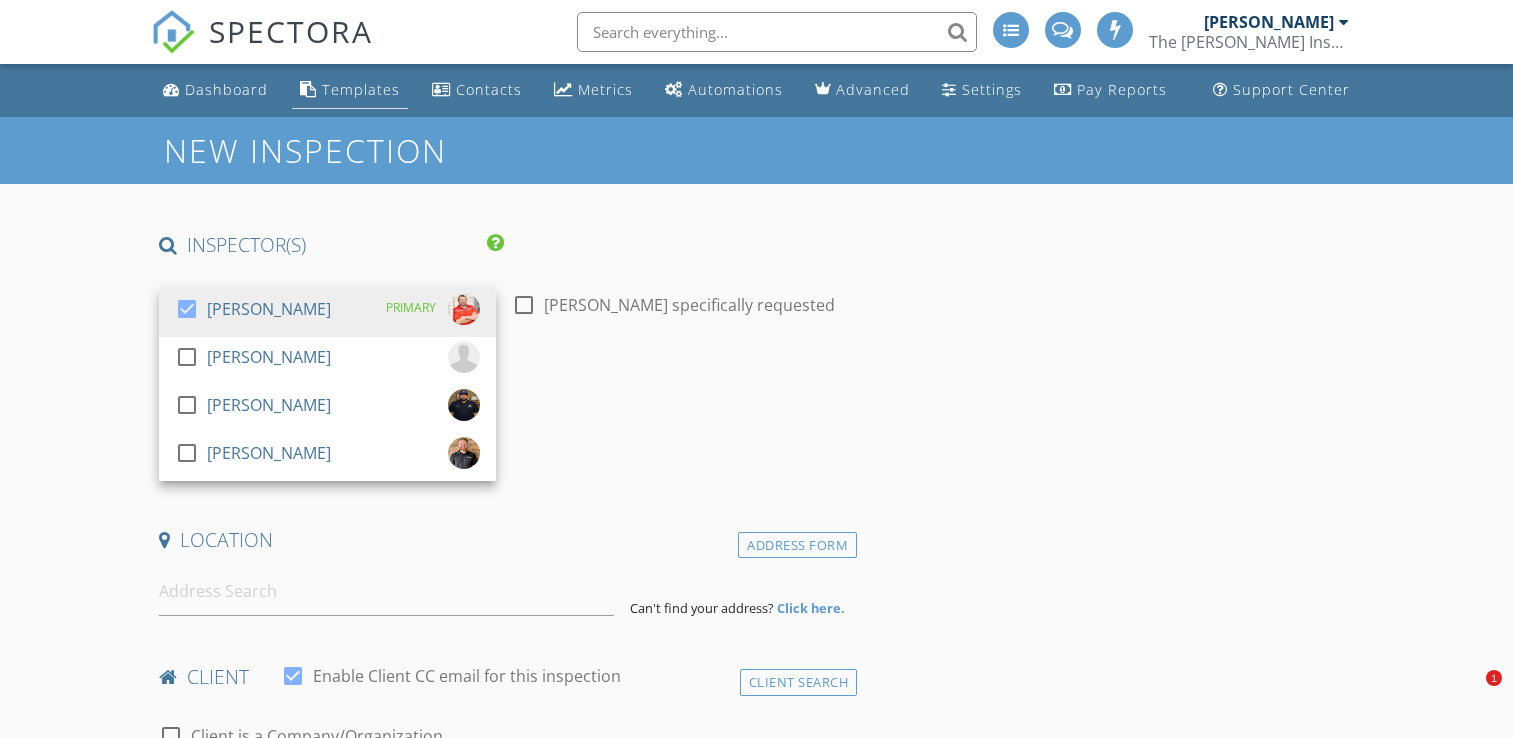 scroll, scrollTop: 0, scrollLeft: 0, axis: both 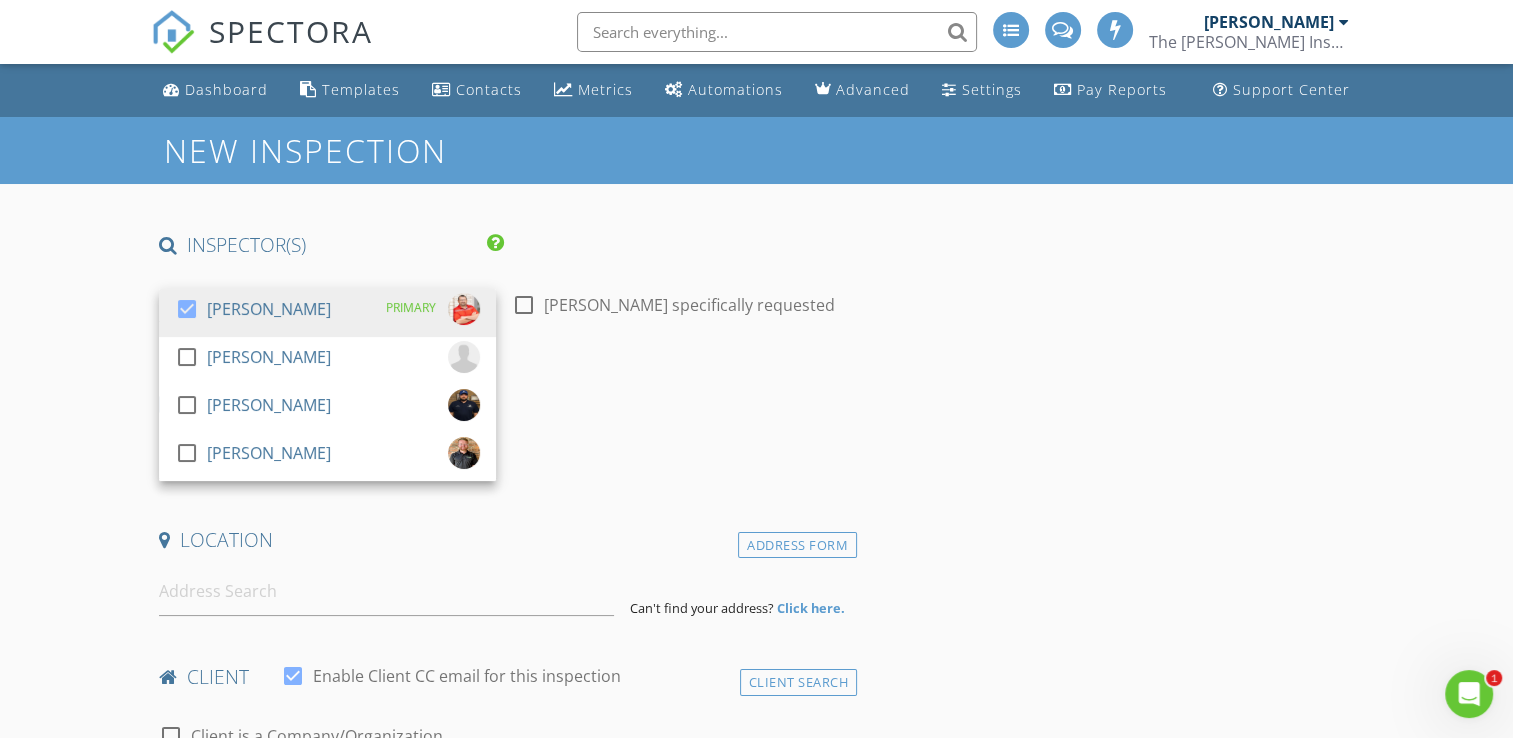 click on "SPECTORA" at bounding box center (291, 31) 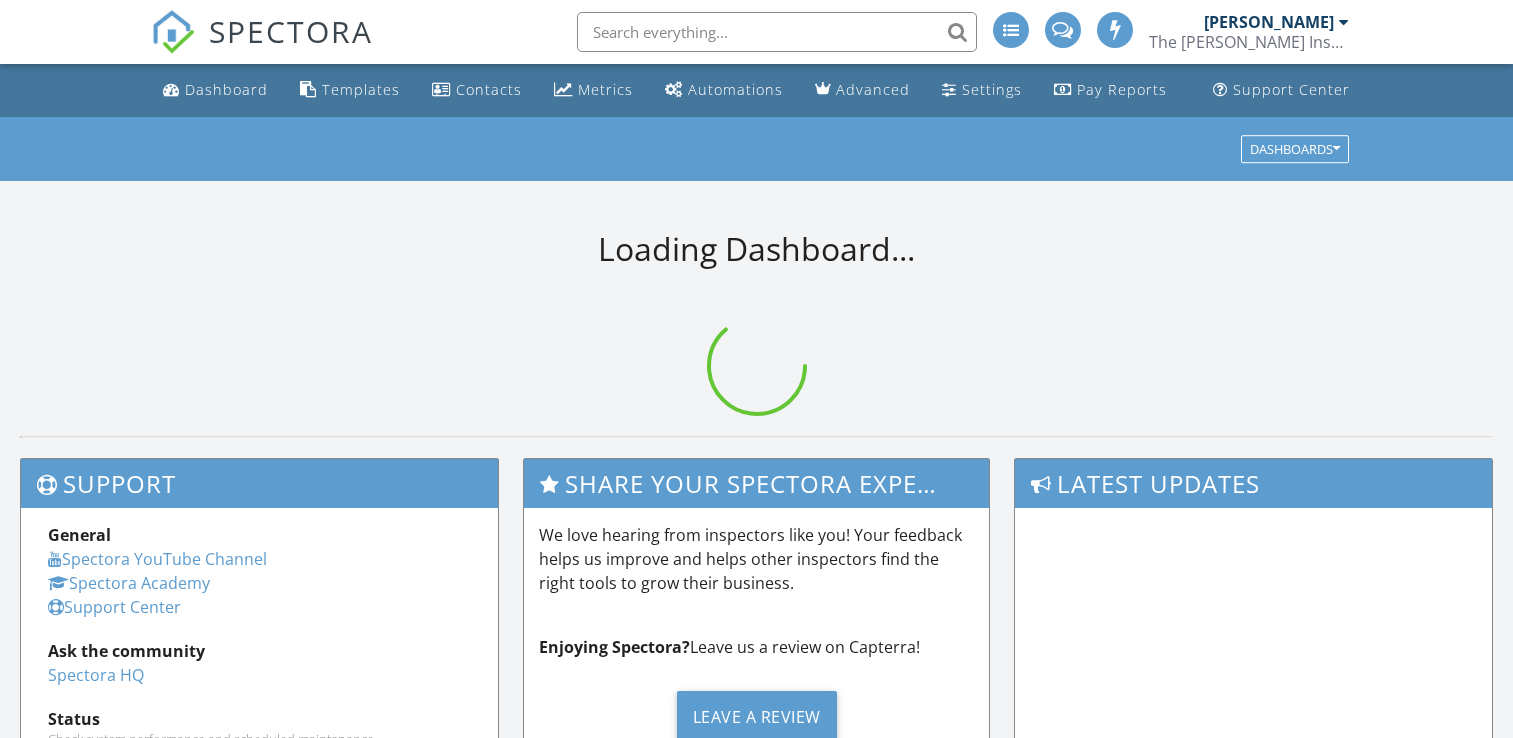 click on "Dashboard" at bounding box center [226, 89] 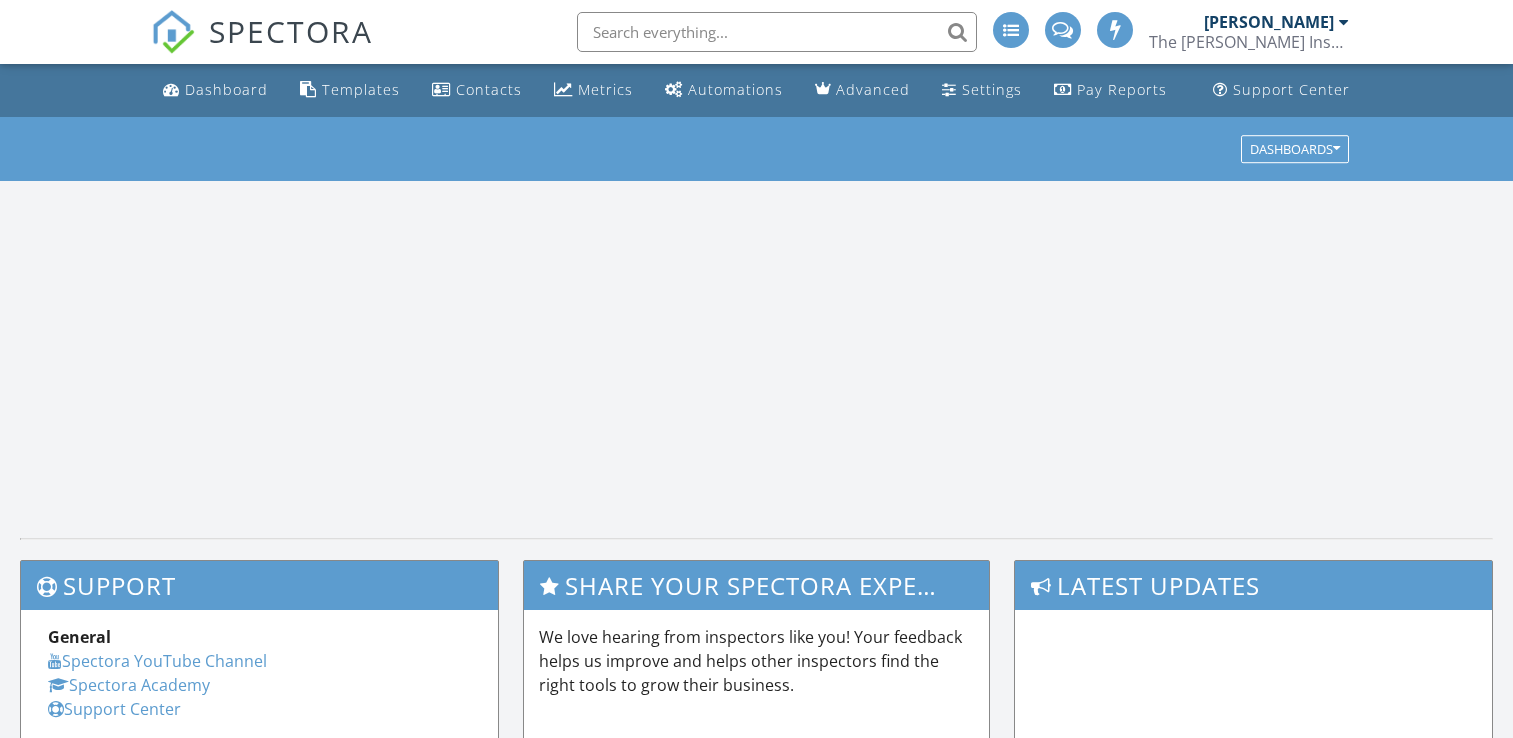scroll, scrollTop: 0, scrollLeft: 0, axis: both 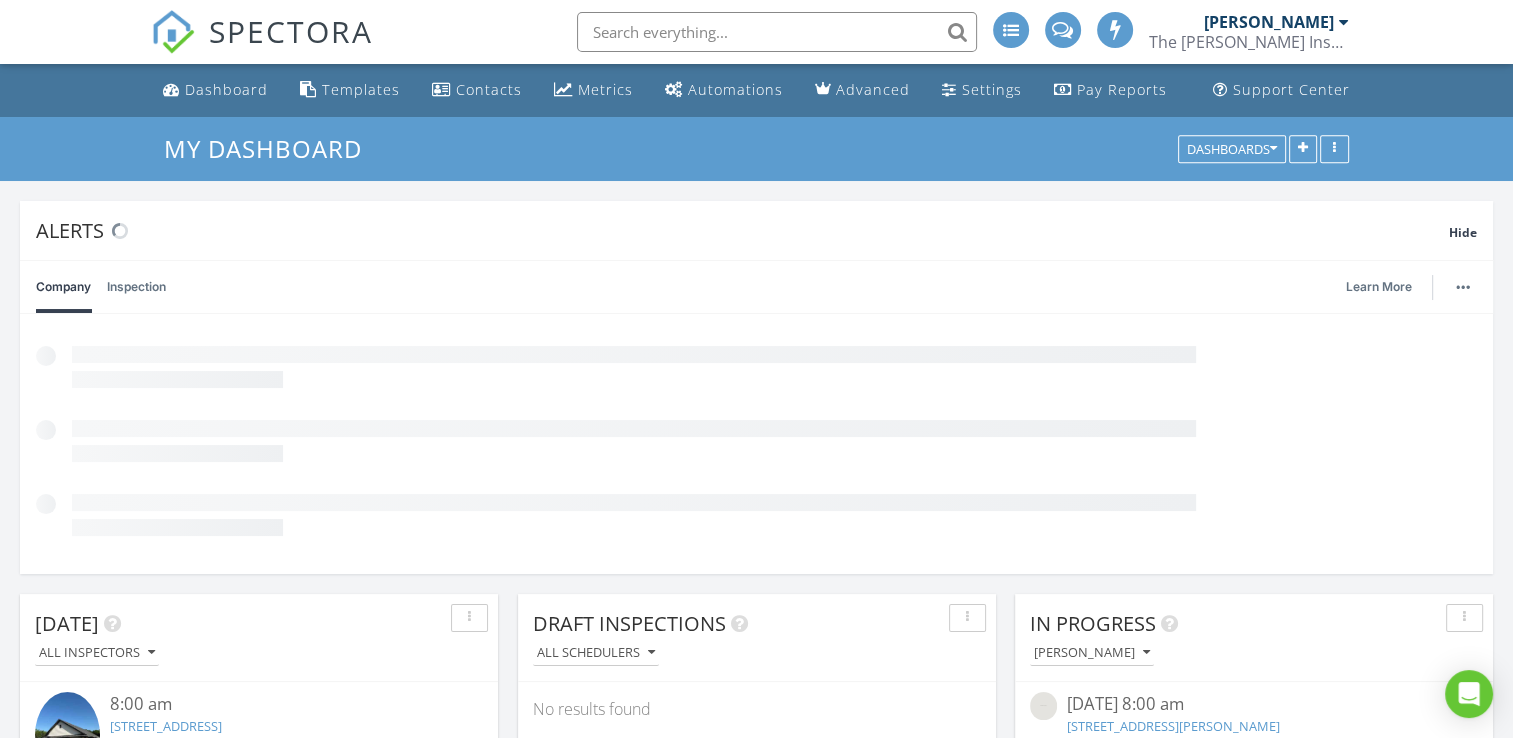 click on "[PERSON_NAME]" at bounding box center (1269, 22) 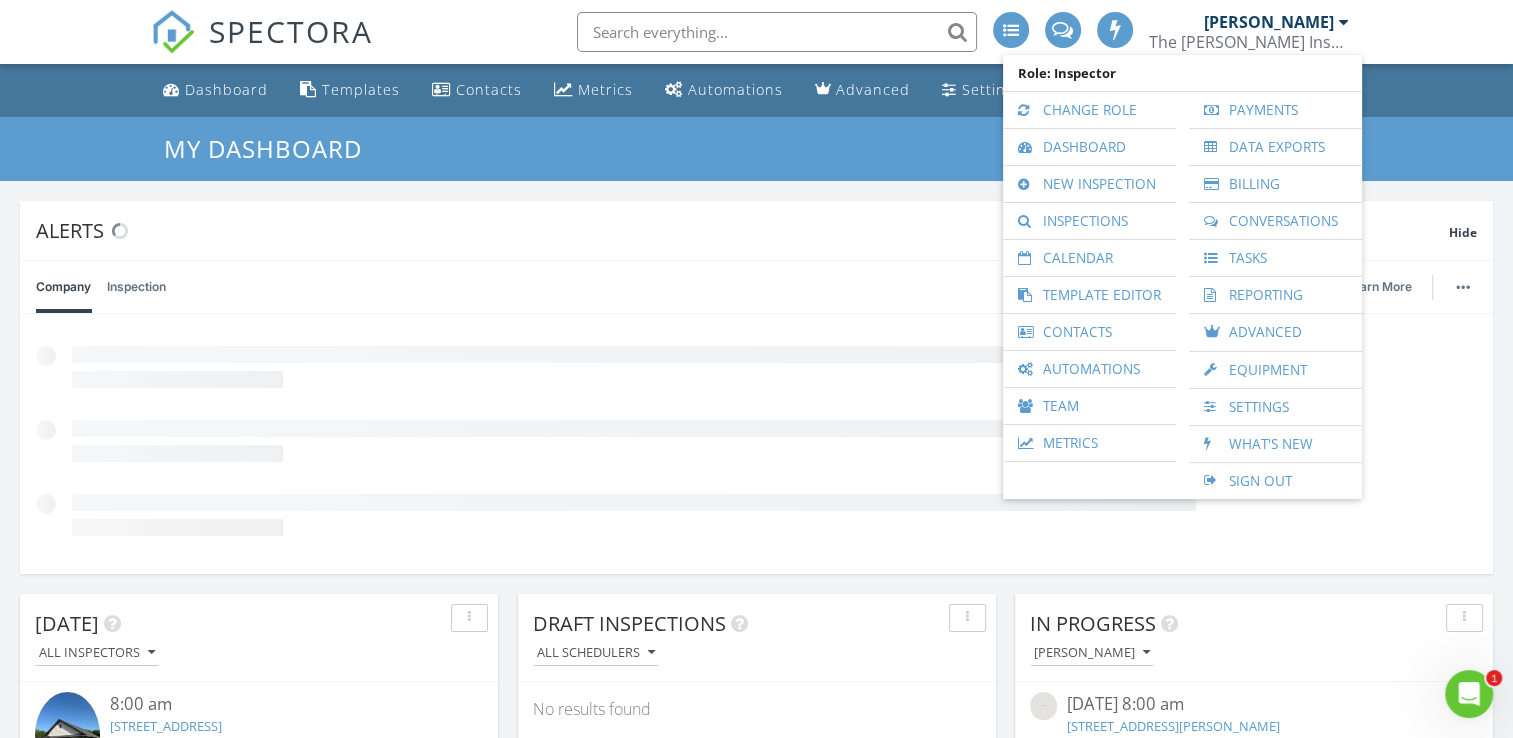 scroll, scrollTop: 0, scrollLeft: 0, axis: both 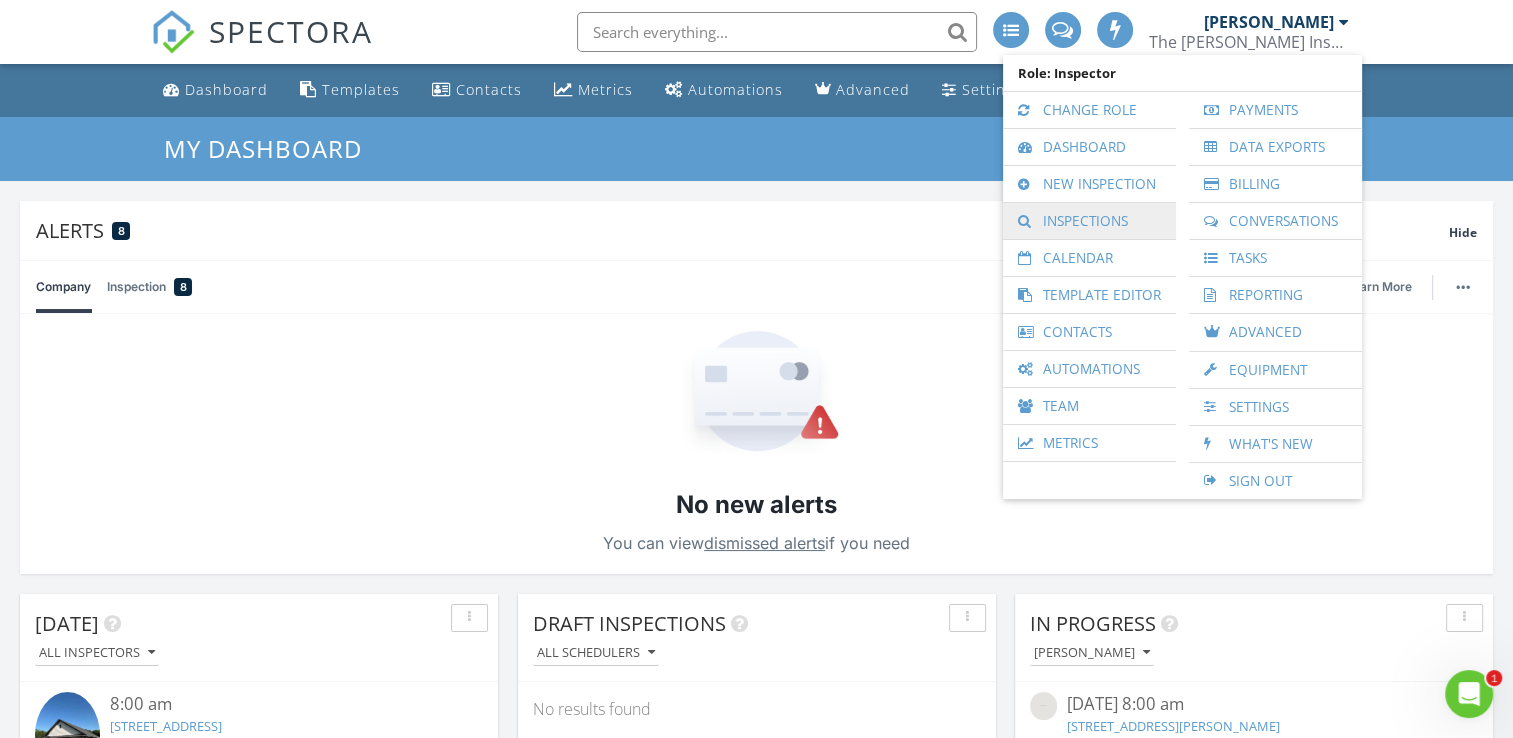 click on "Inspections" at bounding box center (1089, 221) 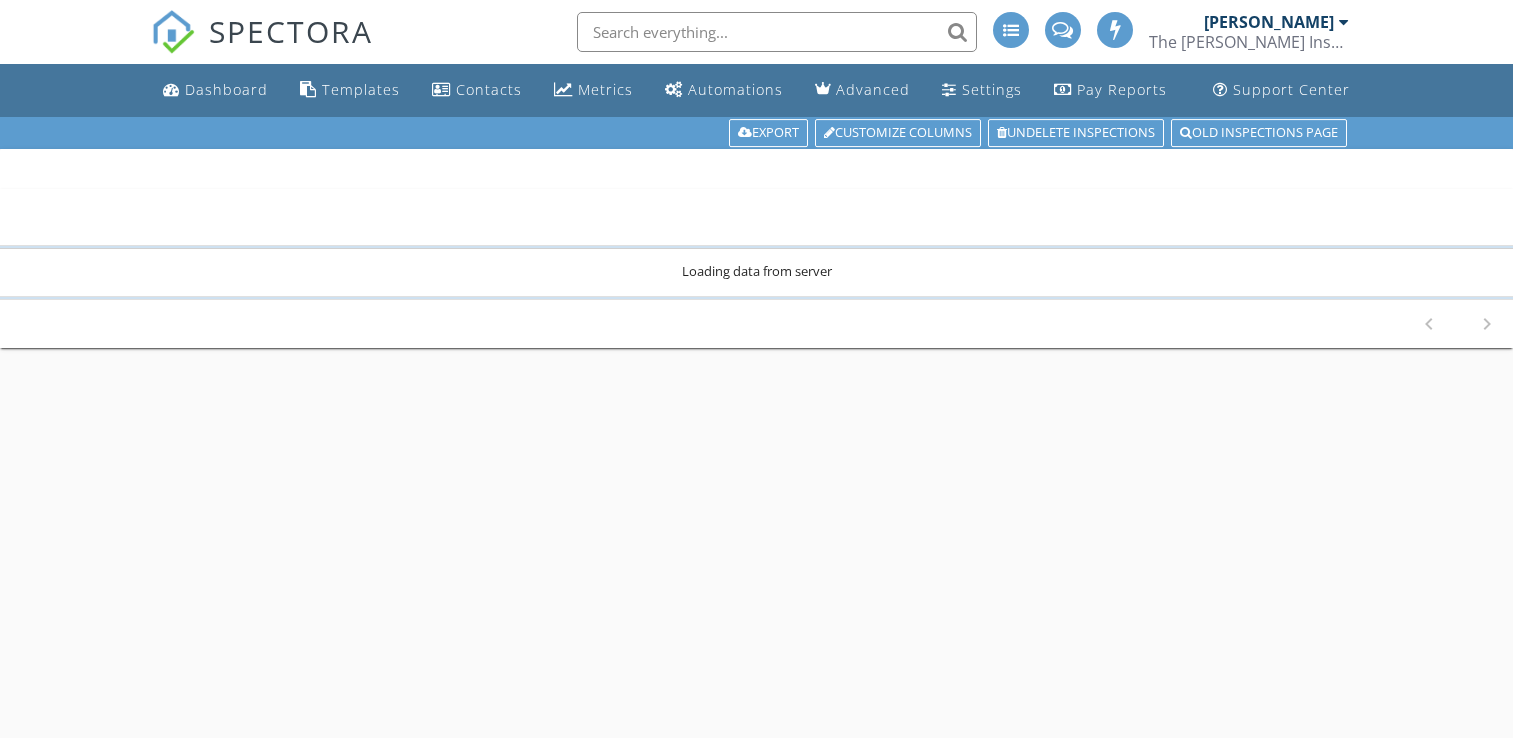 scroll, scrollTop: 0, scrollLeft: 0, axis: both 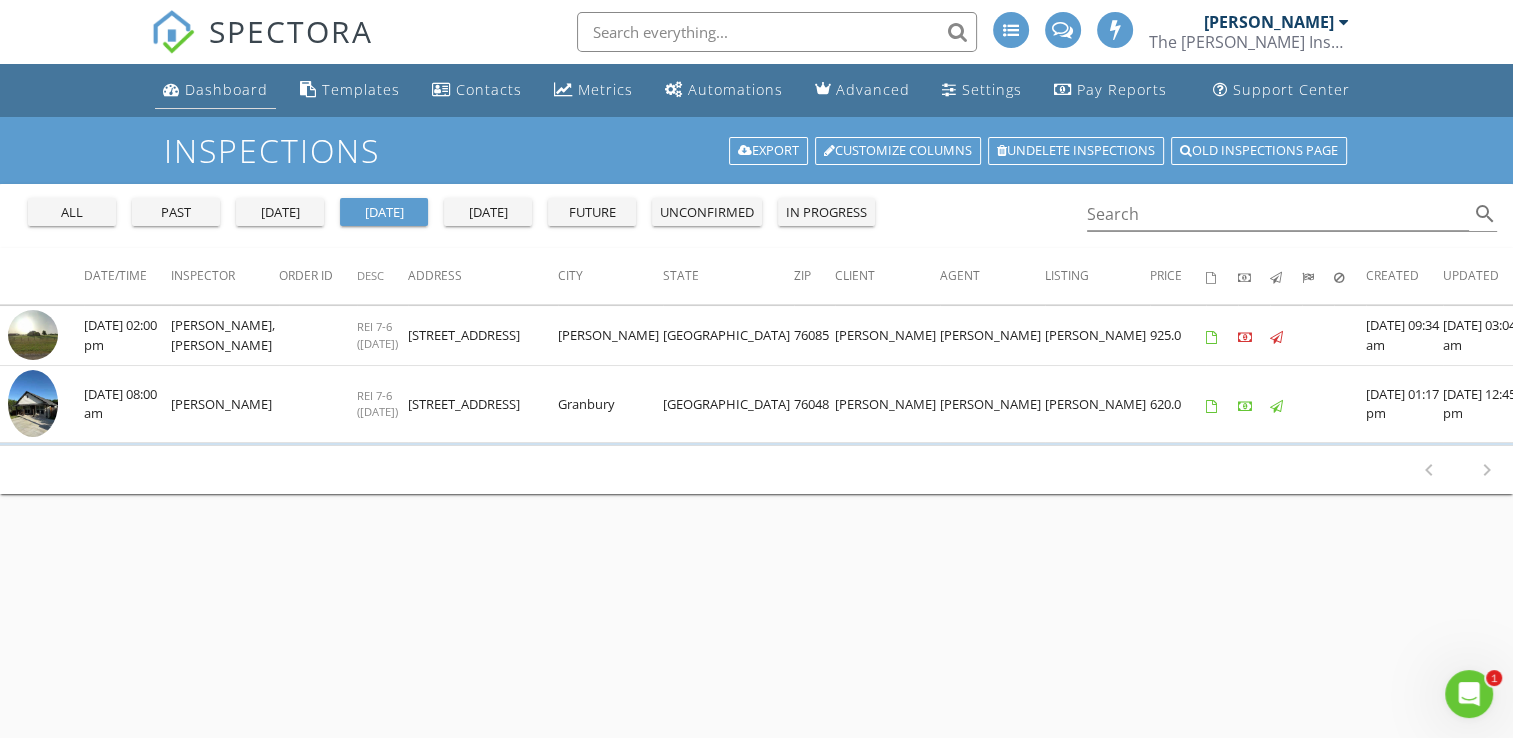 click on "Dashboard" at bounding box center [215, 90] 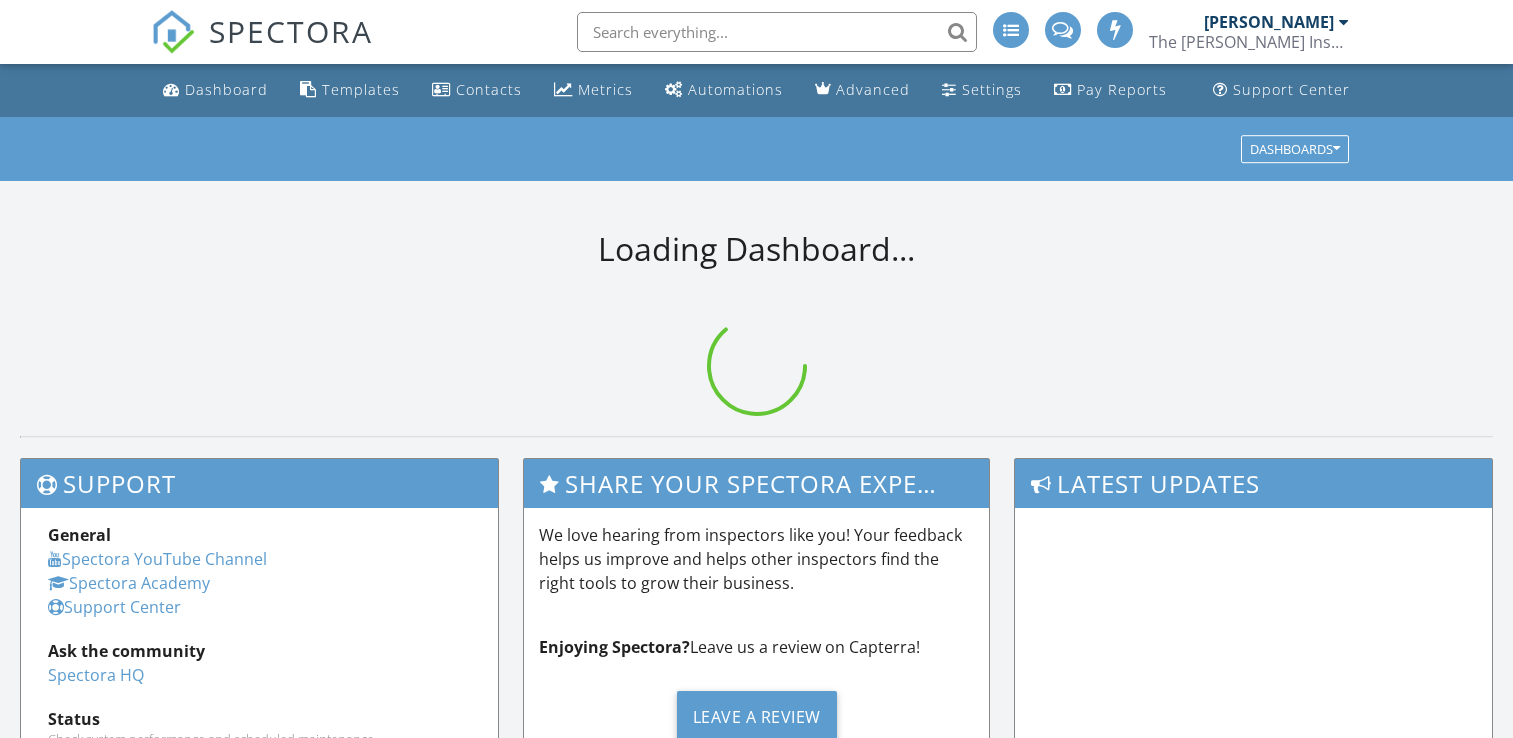 scroll, scrollTop: 0, scrollLeft: 0, axis: both 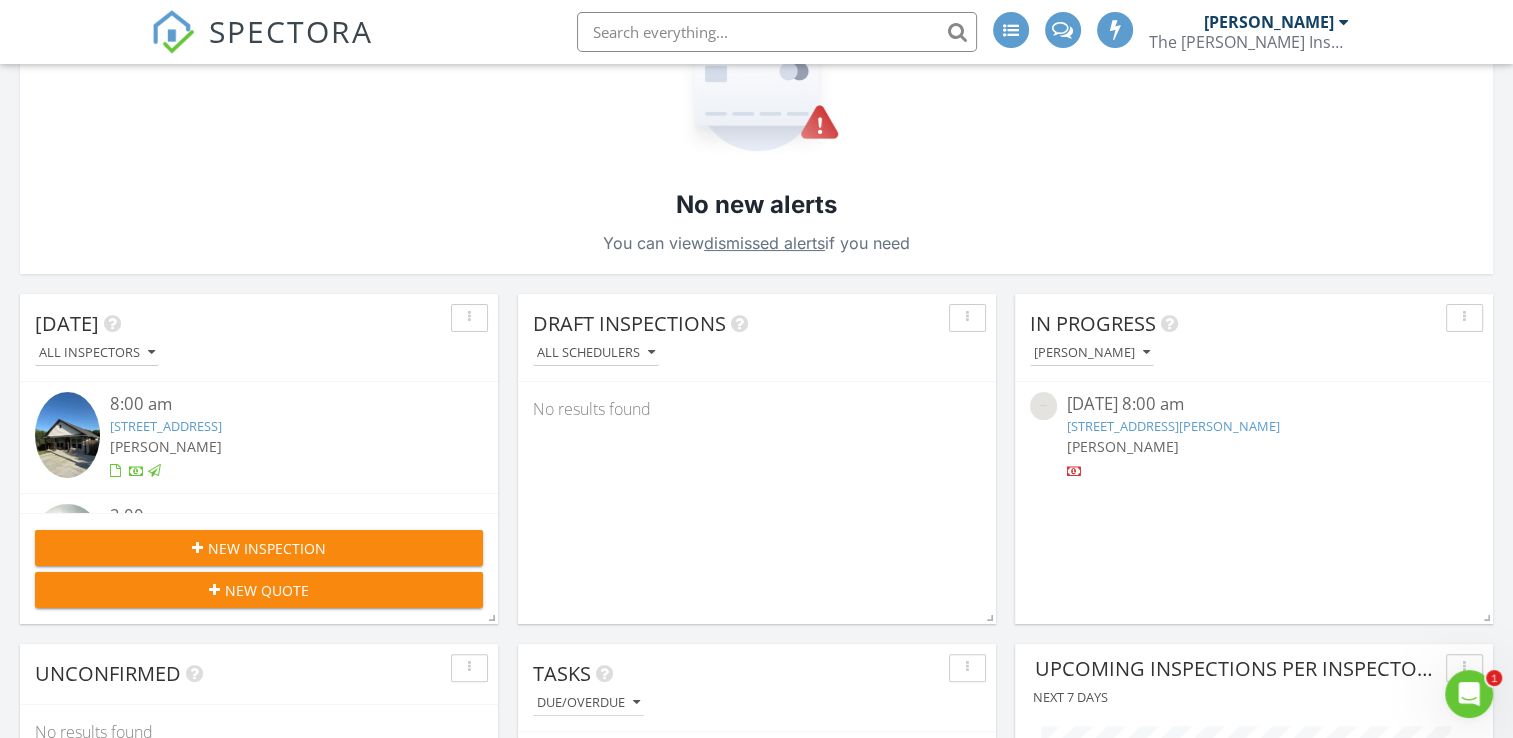 click on "New Inspection" at bounding box center [259, 548] 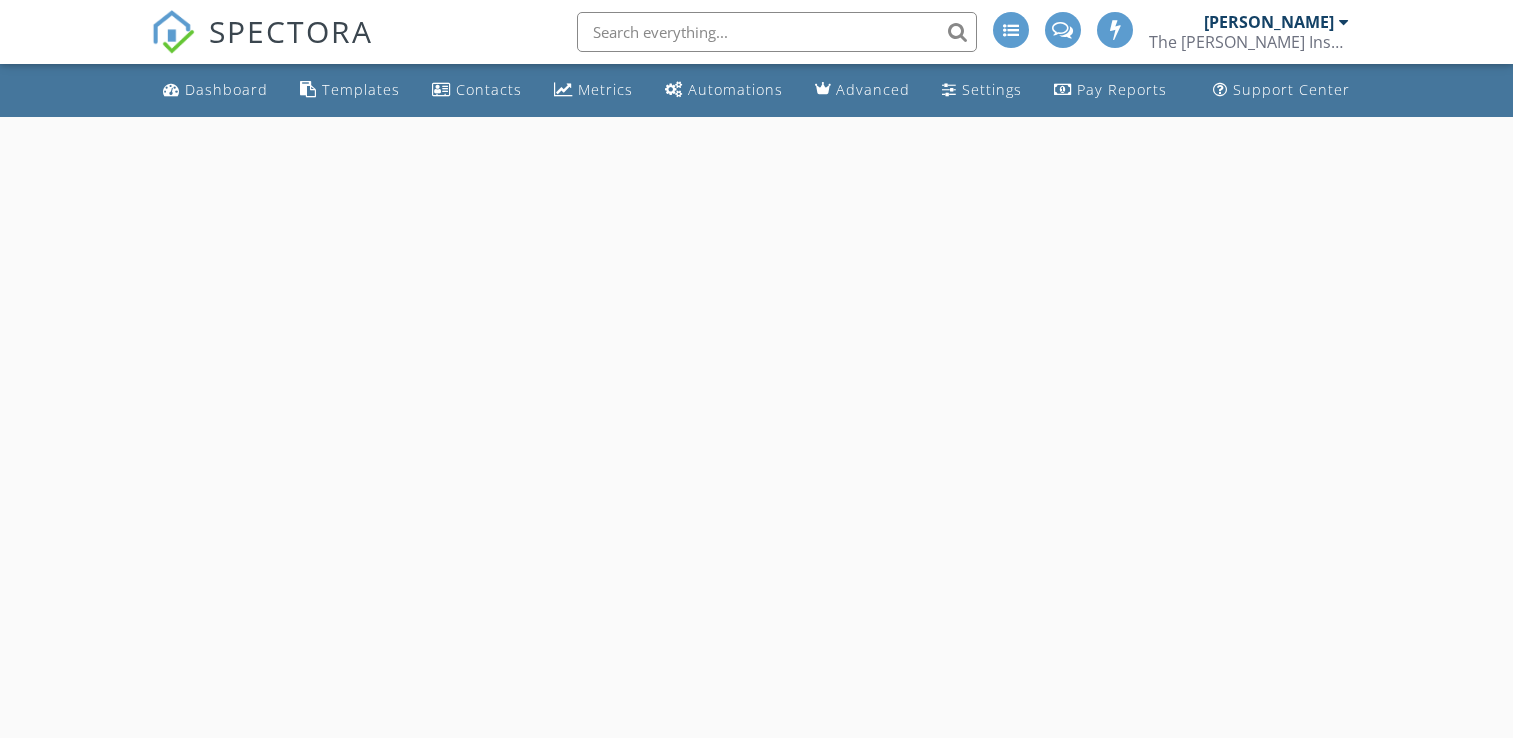 scroll, scrollTop: 0, scrollLeft: 0, axis: both 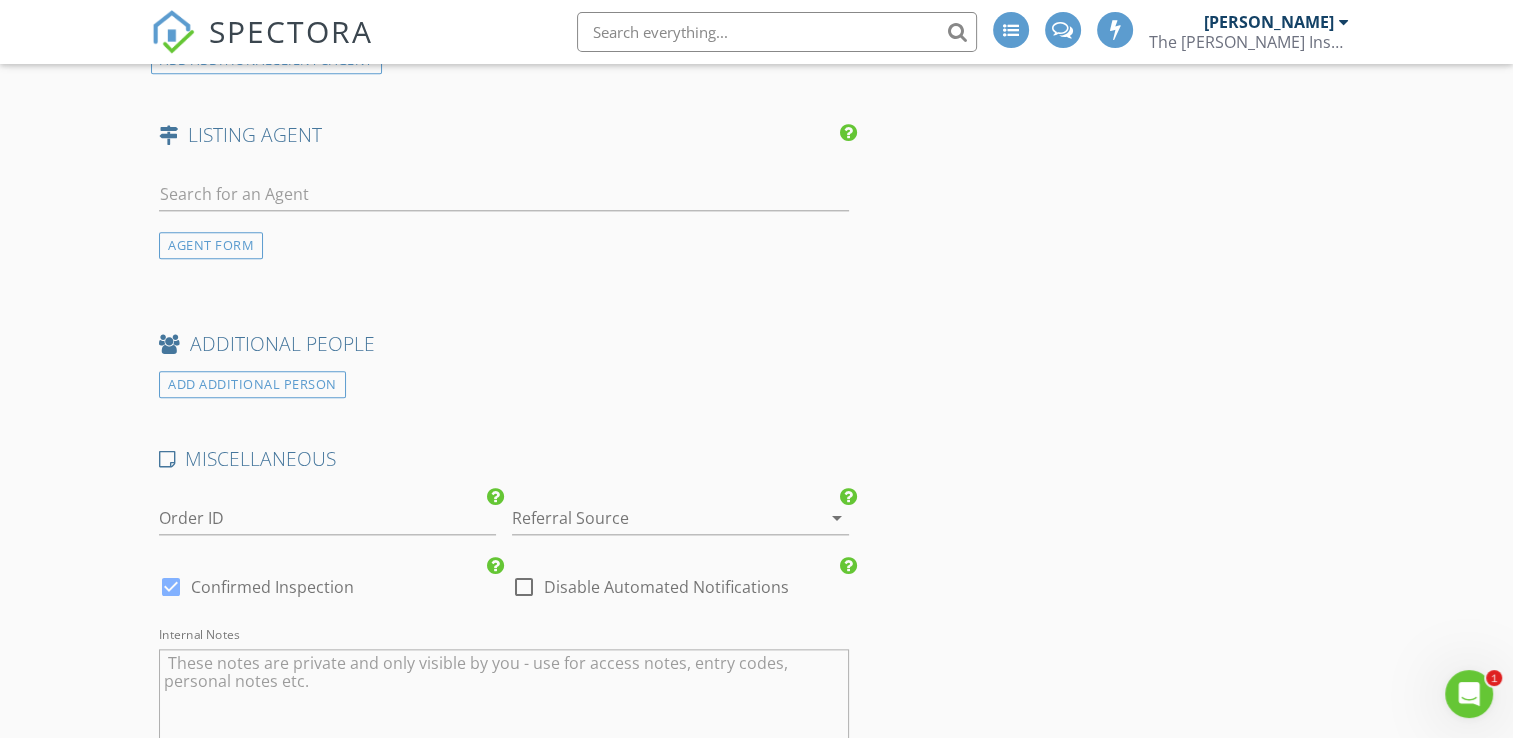 click on "INSPECTOR(S)
check_box   Jonnie Wells   PRIMARY   check_box_outline_blank   Mark Welch     check_box_outline_blank   Christopher Strickland     check_box_outline_blank   Brian Prater     Jonnie Wells arrow_drop_down   check_box_outline_blank Jonnie Wells specifically requested
Date/Time
07/11/2025 8:00 AM
Location
Address Form       Can't find your address?   Click here.
client
check_box Enable Client CC email for this inspection   Client Search     check_box_outline_blank Client is a Company/Organization     First Name   Last Name   Email   CC Email   Phone         Tags         Notes   Private Notes
ADD ADDITIONAL client
SERVICES
check_box_outline_blank   Comprehensive Home Inspection   General Home inspection Structure Electrical HVAC Plumbing Appliances Other systems" at bounding box center (504, -389) 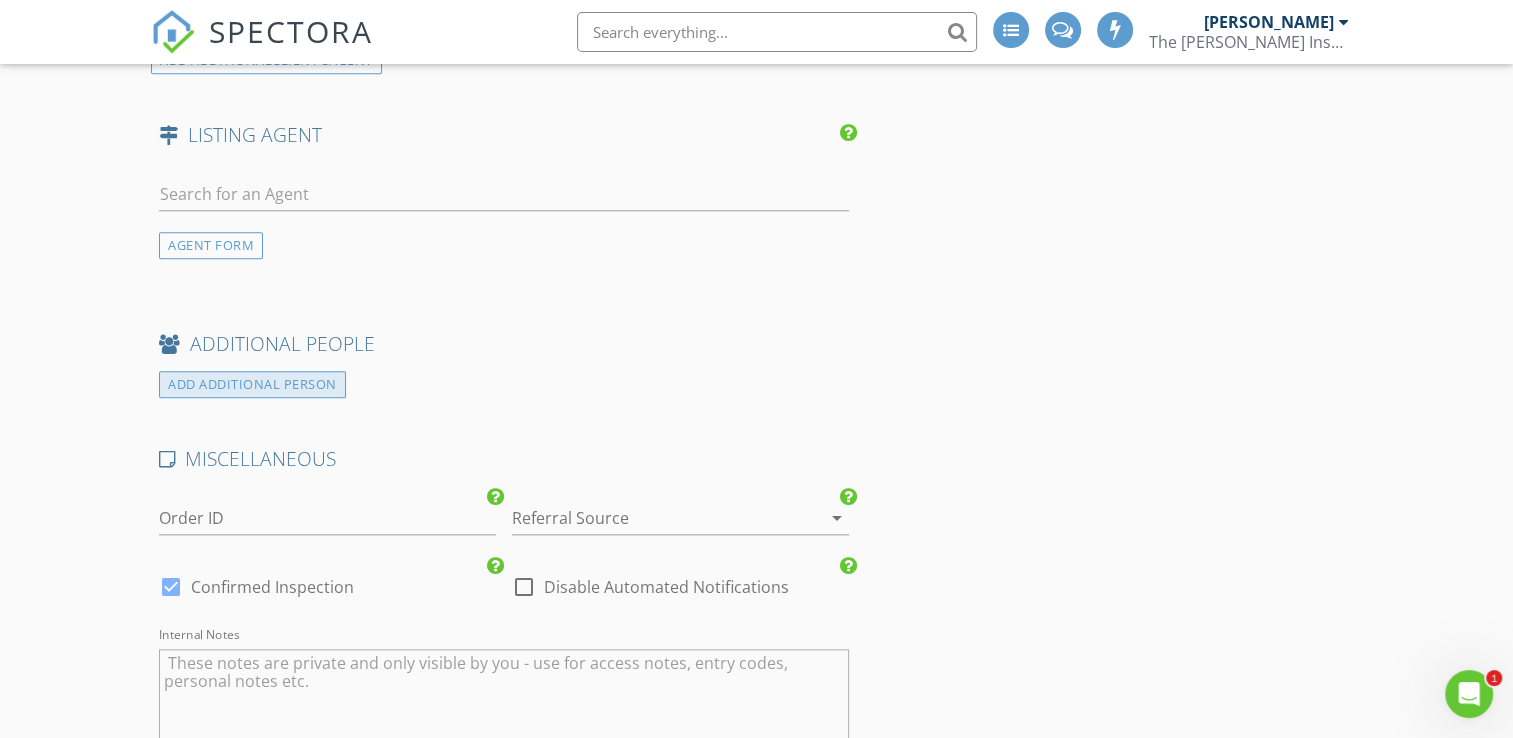 click on "ADD ADDITIONAL PERSON" at bounding box center [252, 384] 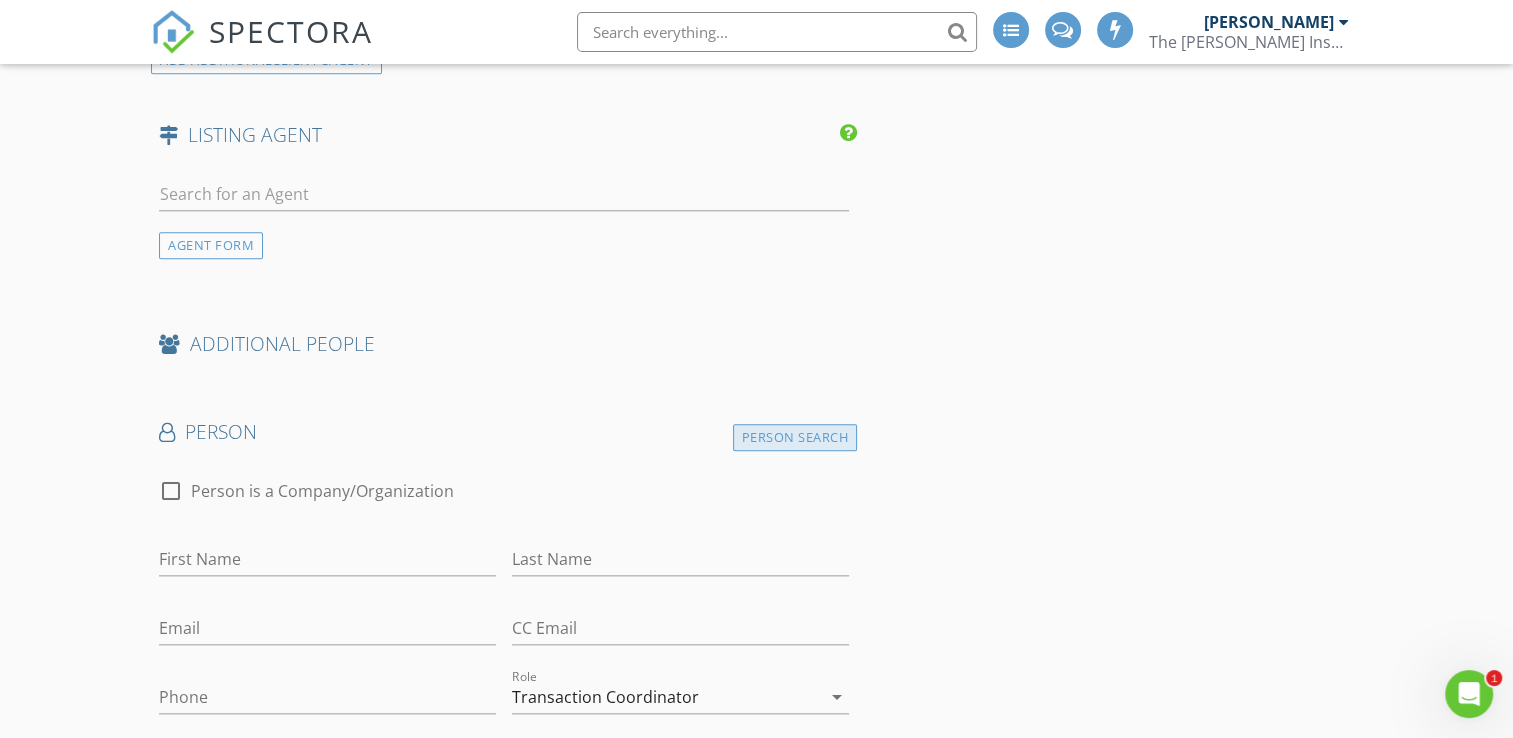 click on "Person Search" at bounding box center [795, 437] 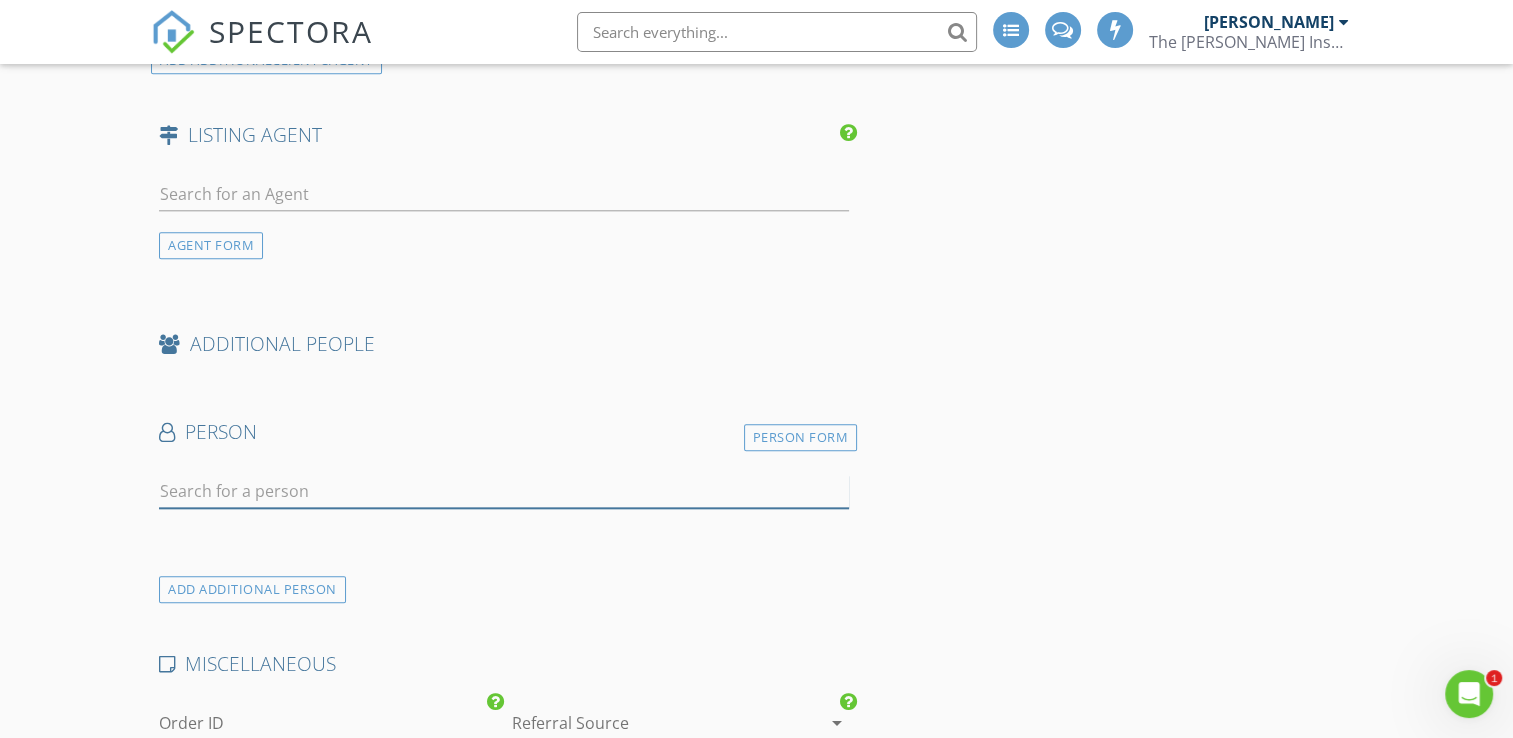 click at bounding box center [504, 491] 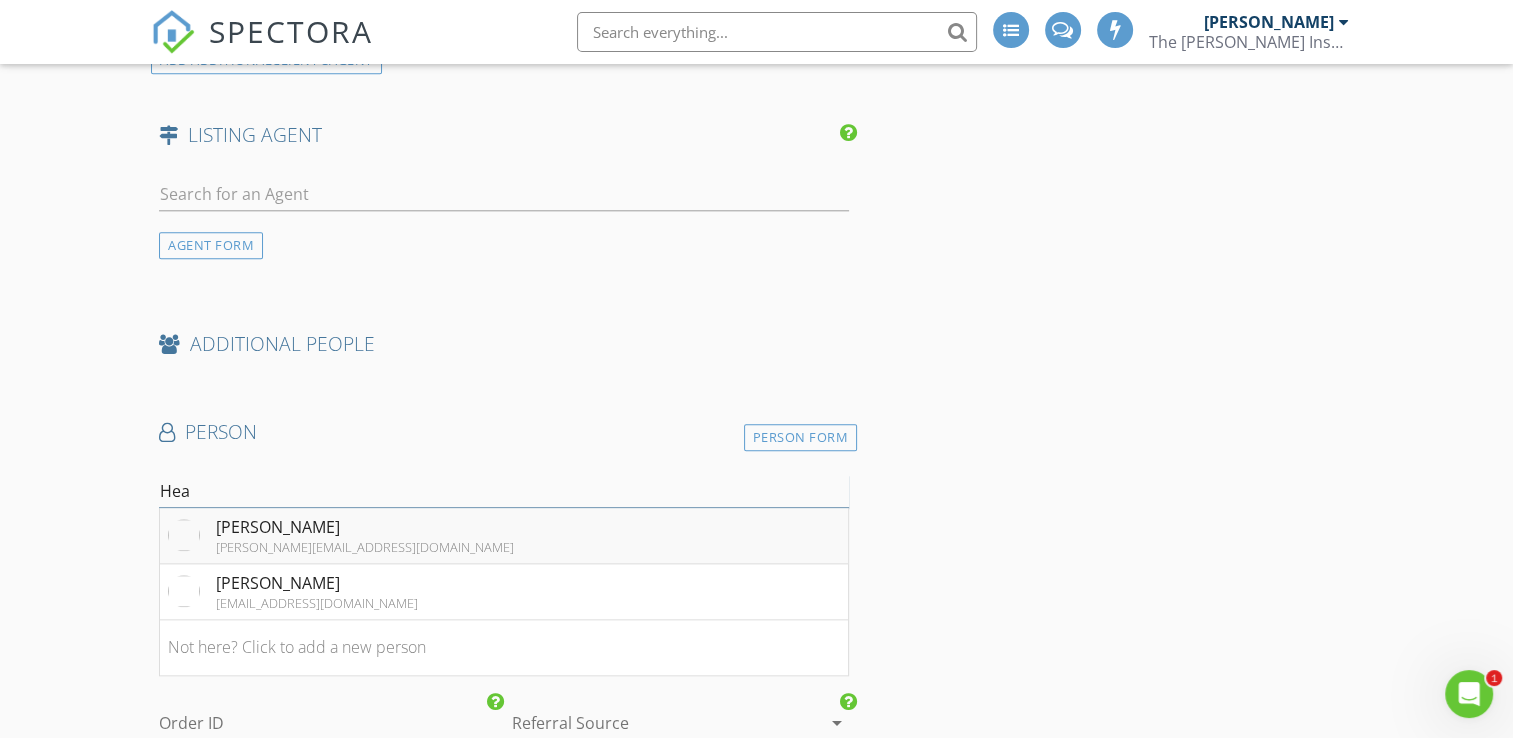 type on "Hea" 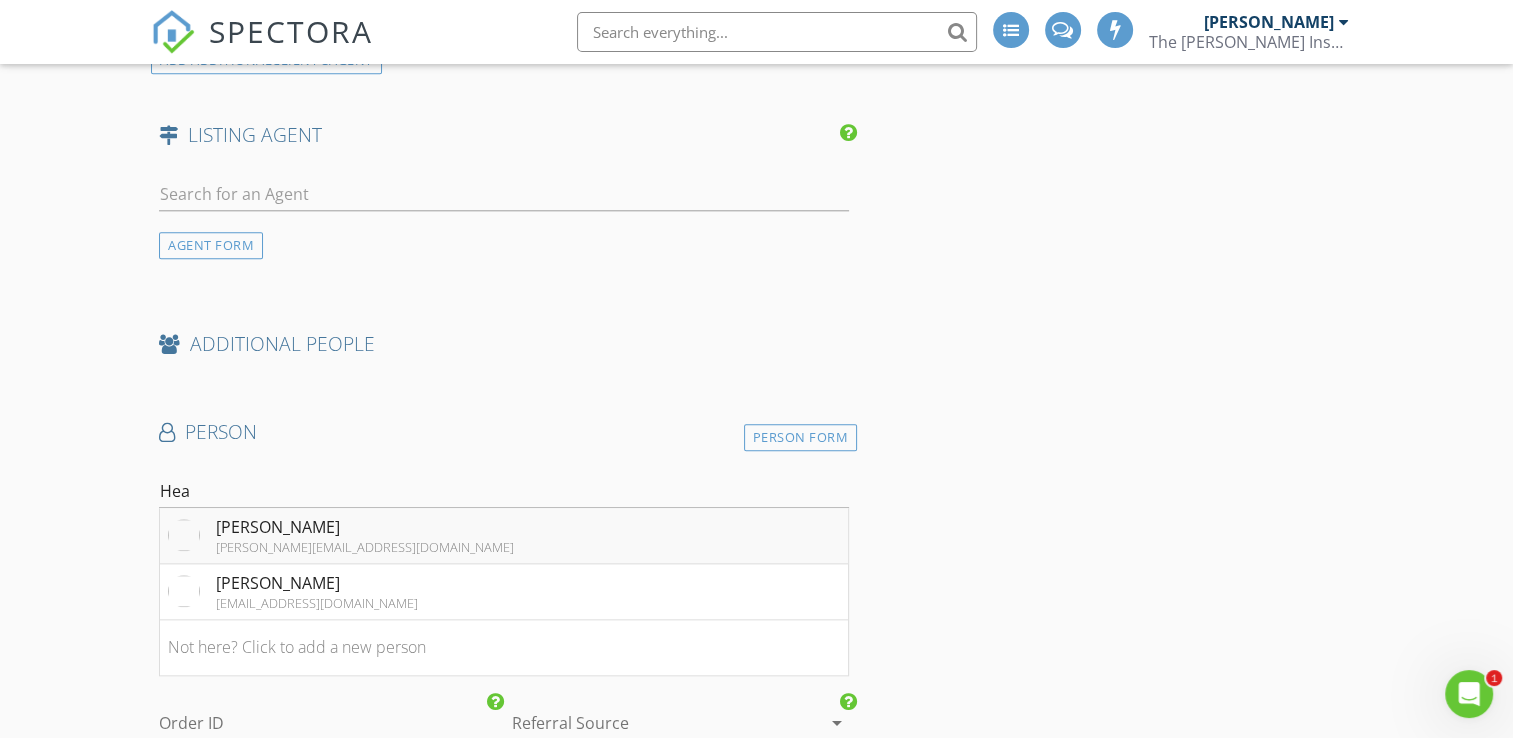 click on "heather@thewellsinspectiongroup.com" at bounding box center [365, 547] 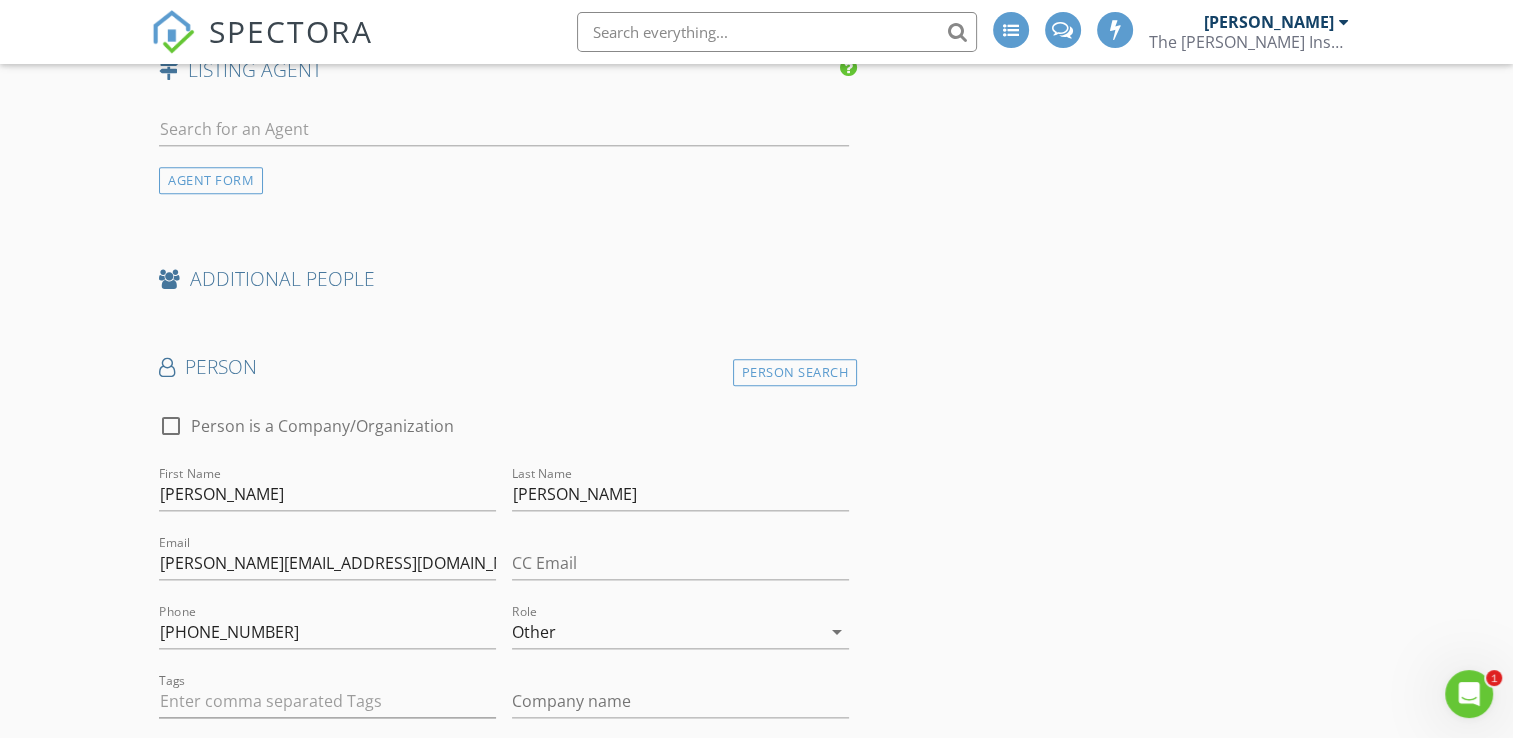 scroll, scrollTop: 2200, scrollLeft: 0, axis: vertical 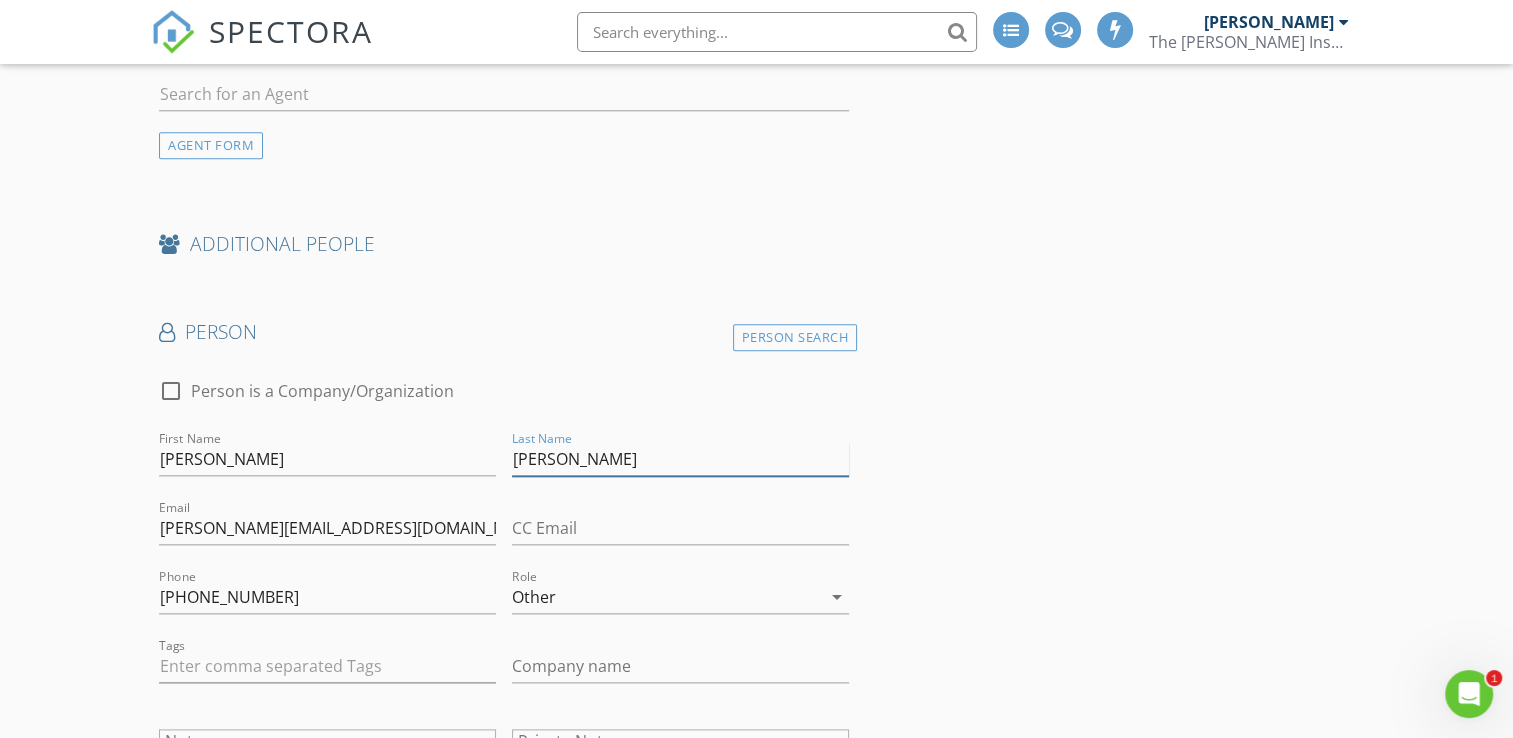 drag, startPoint x: 614, startPoint y: 450, endPoint x: 440, endPoint y: 454, distance: 174.04597 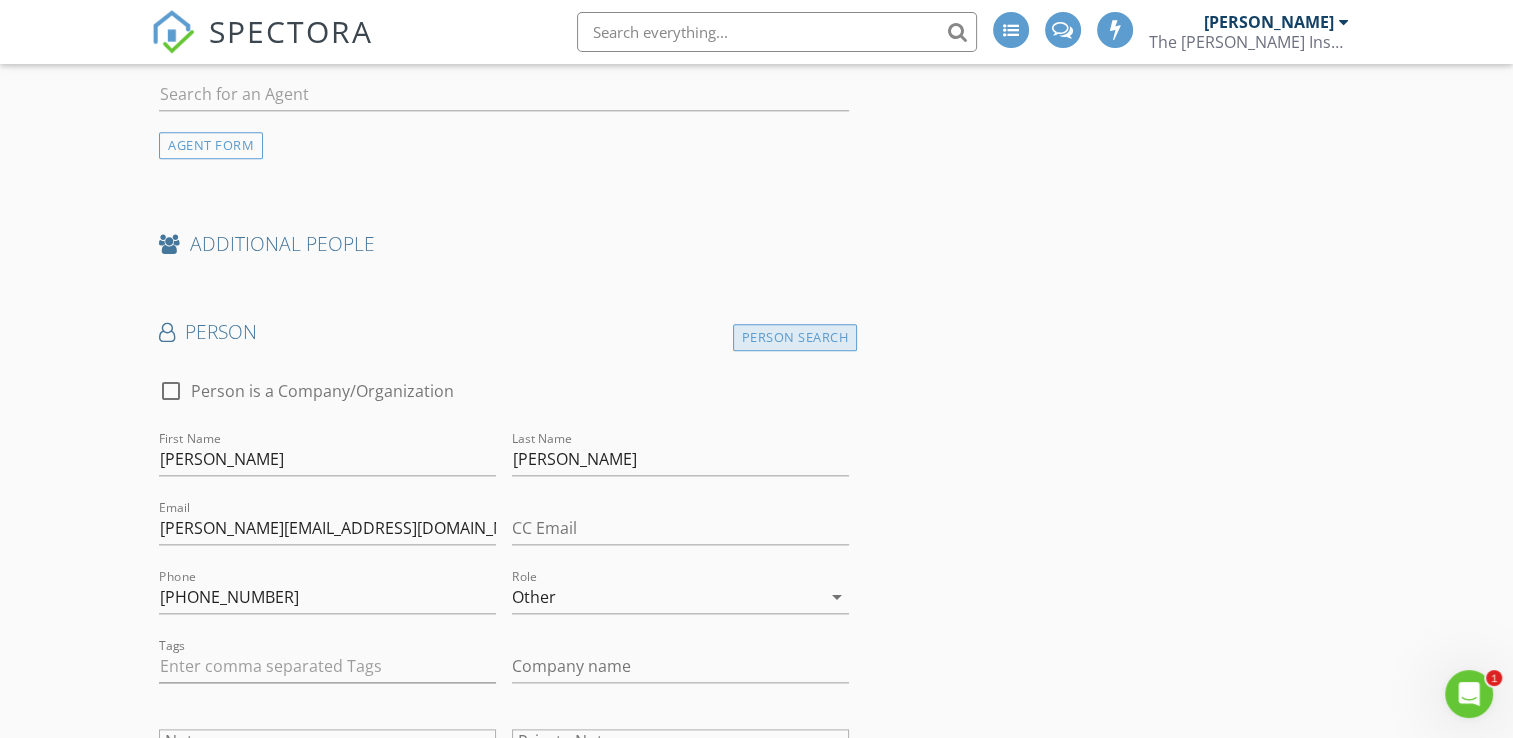 click on "Person Search" at bounding box center (795, 337) 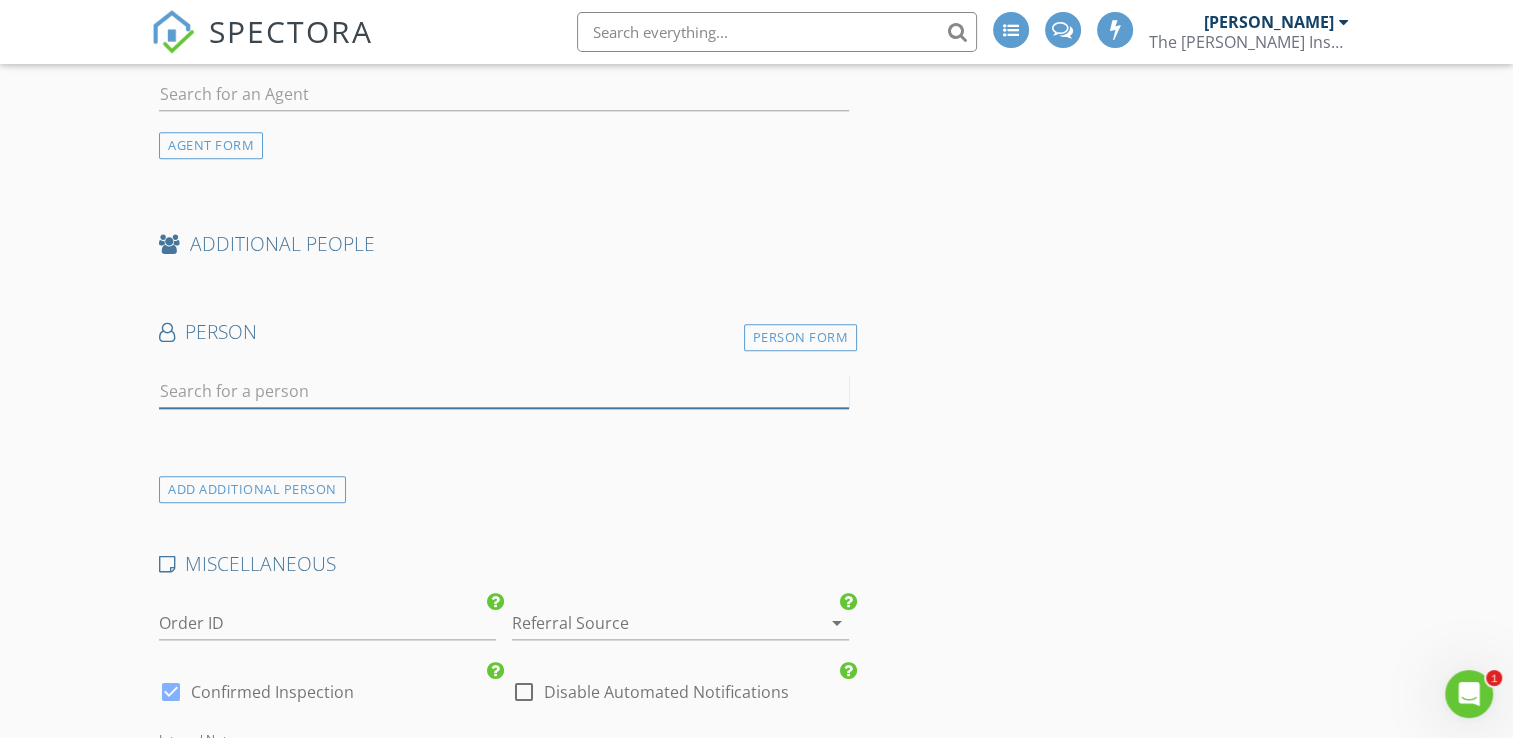 click at bounding box center (504, 391) 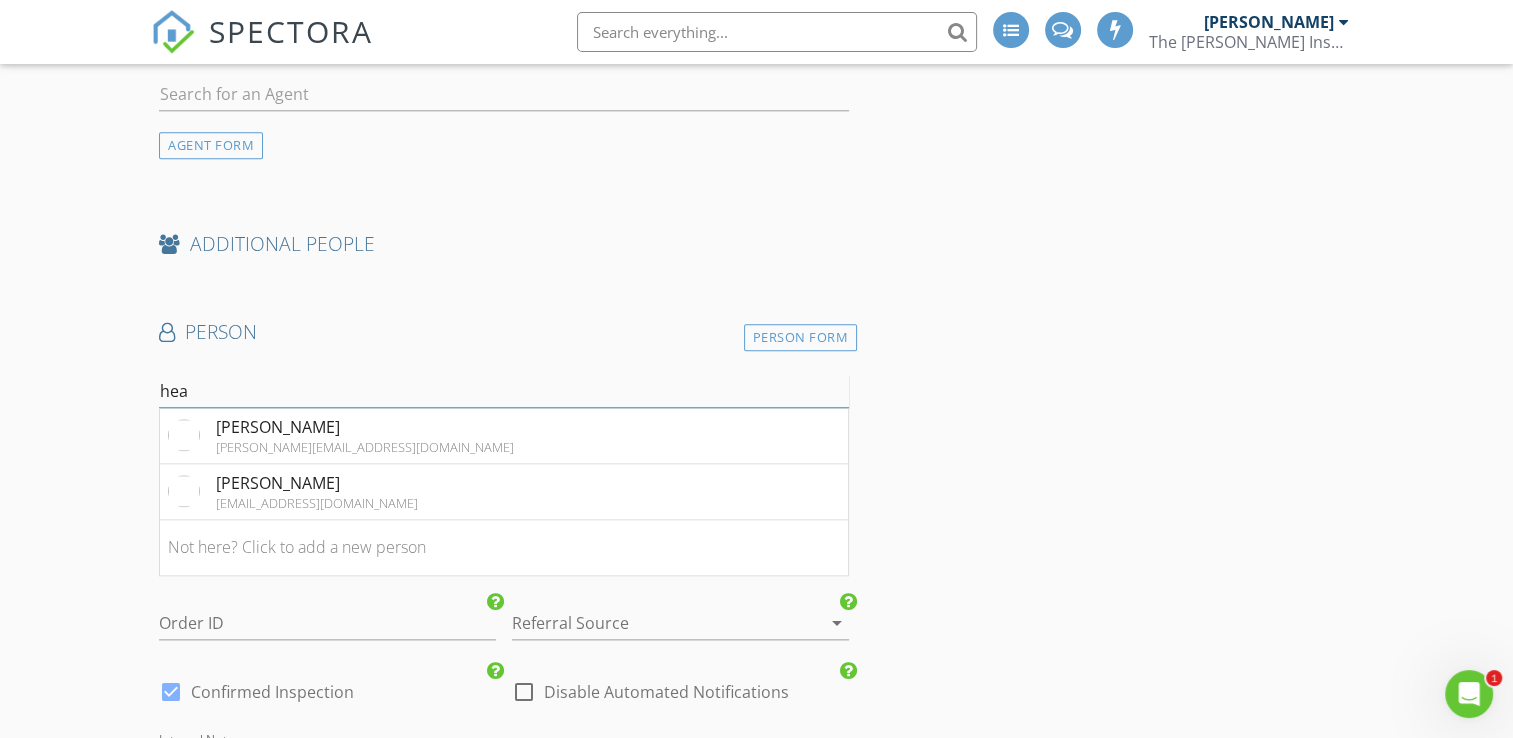 type on "hea" 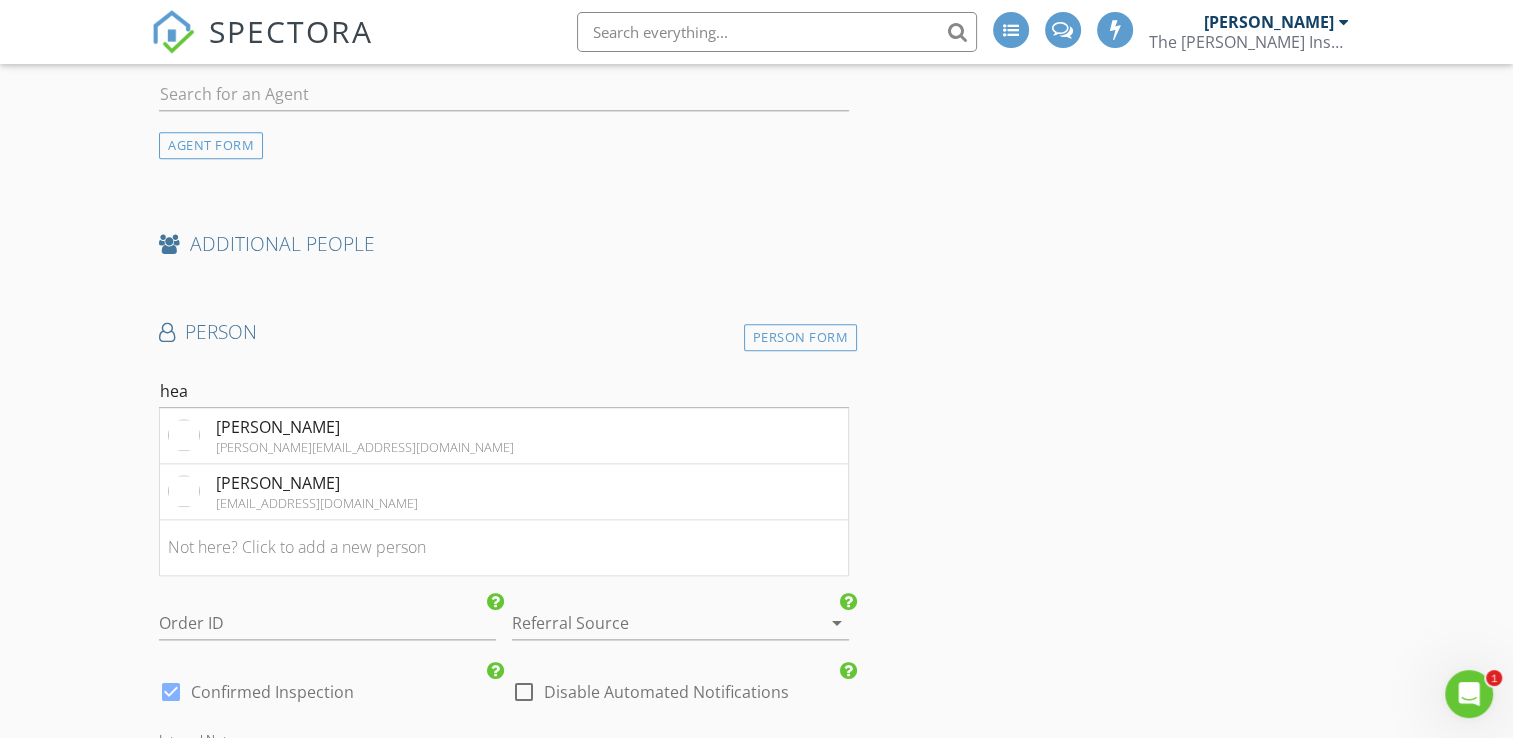 click on "INSPECTOR(S)
check_box   Jonnie Wells   PRIMARY   check_box_outline_blank   Mark Welch     check_box_outline_blank   Christopher Strickland     check_box_outline_blank   Brian Prater     Jonnie Wells arrow_drop_down   check_box_outline_blank Jonnie Wells specifically requested
Date/Time
07/11/2025 8:00 AM
Location
Address Form       Can't find your address?   Click here.
client
check_box Enable Client CC email for this inspection   Client Search     check_box_outline_blank Client is a Company/Organization     First Name   Last Name   Email   CC Email   Phone         Tags         Notes   Private Notes
ADD ADDITIONAL client
SERVICES
check_box_outline_blank   Comprehensive Home Inspection   General Home inspection Structure Electrical HVAC Plumbing Appliances Other systems" at bounding box center [756, -328] 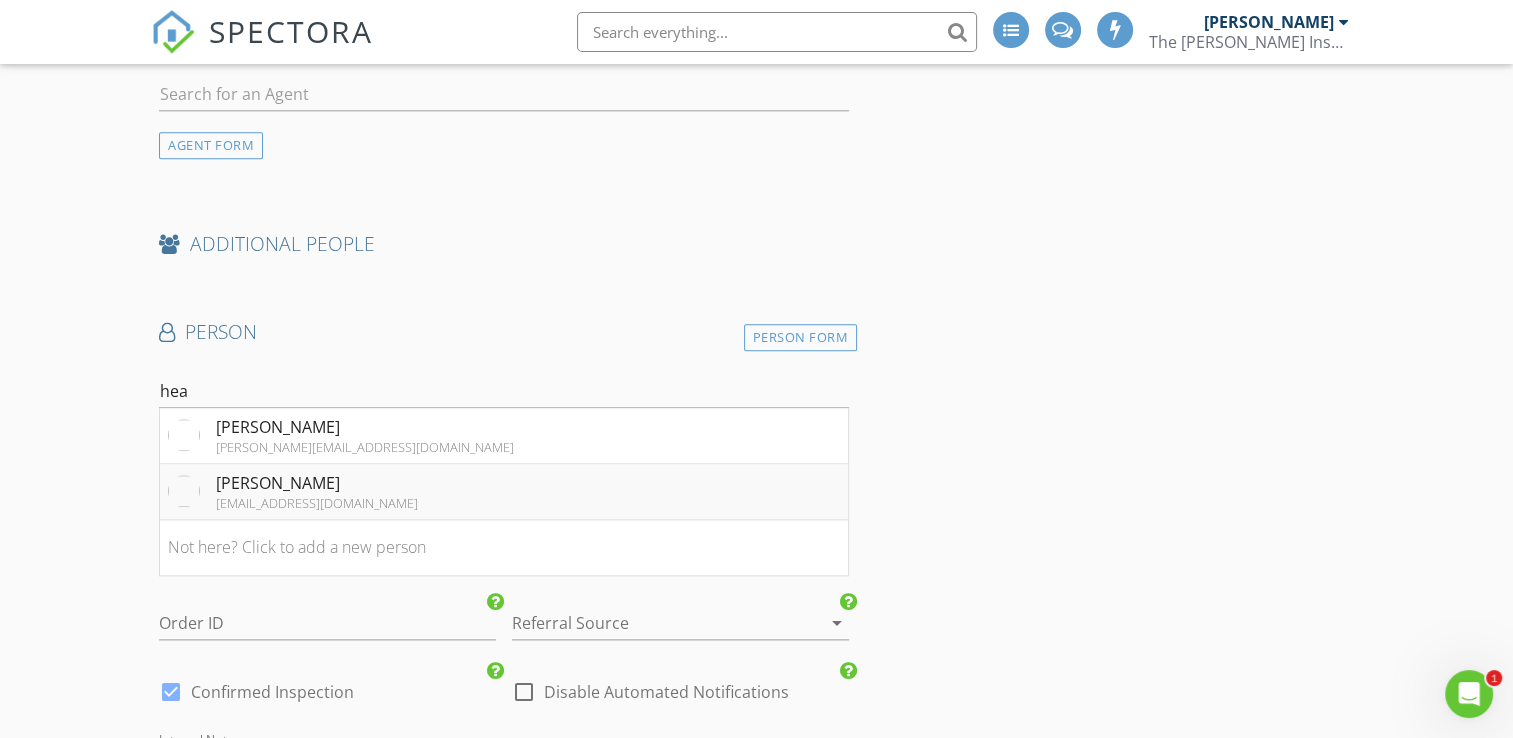click on "Heather Benavides
hbenavides@thewellsinspectiongroup.com" at bounding box center (504, 492) 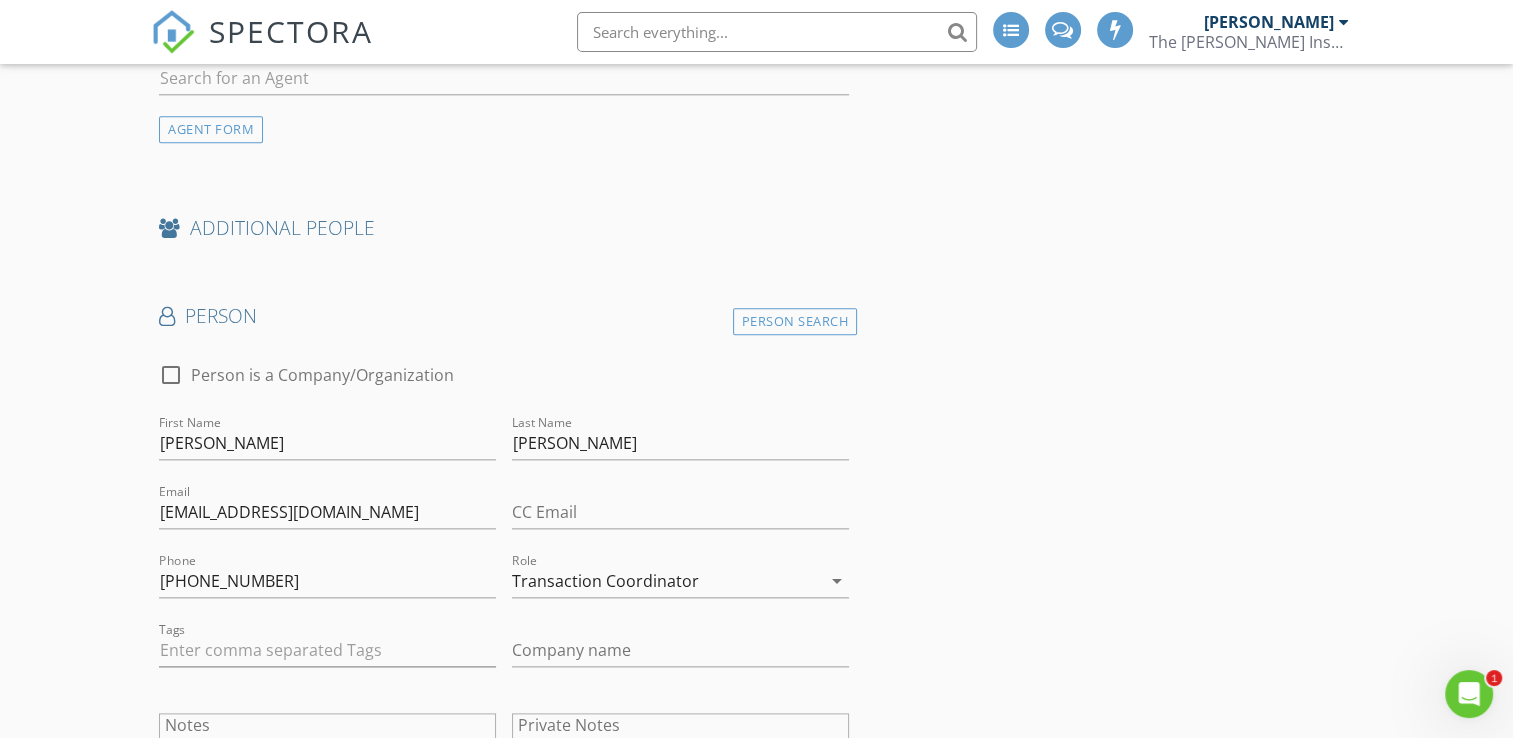 scroll, scrollTop: 2100, scrollLeft: 0, axis: vertical 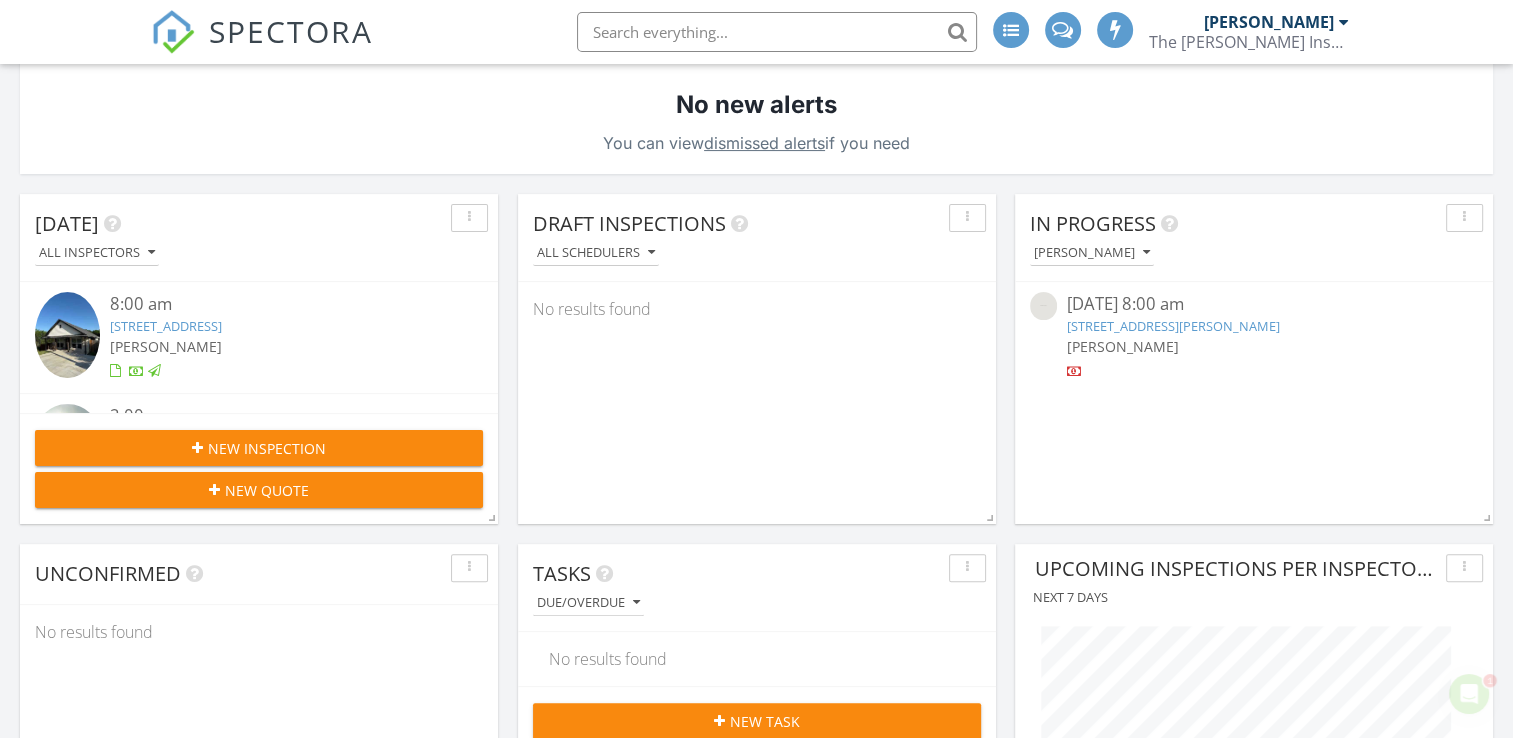 click on "New Quote" at bounding box center [267, 490] 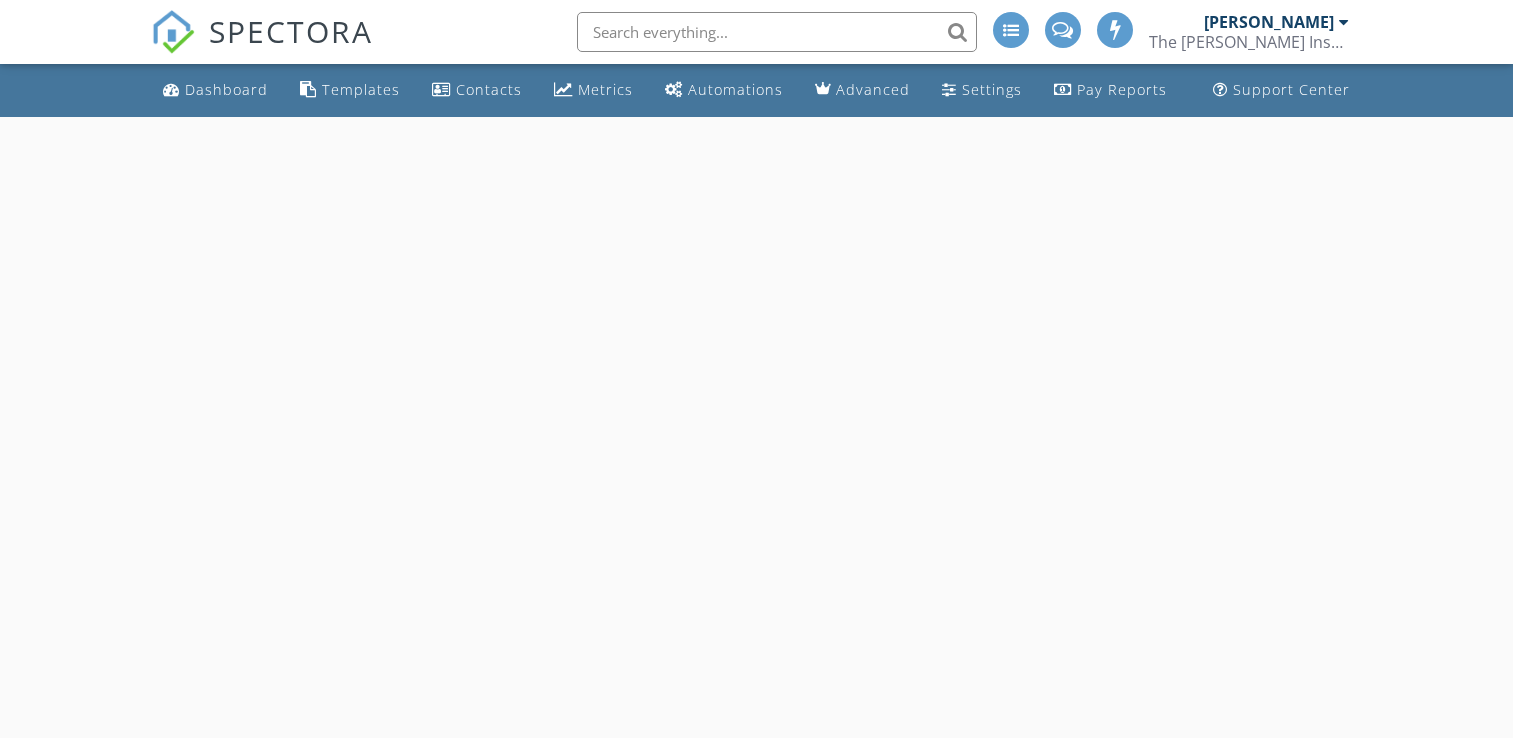 scroll, scrollTop: 0, scrollLeft: 0, axis: both 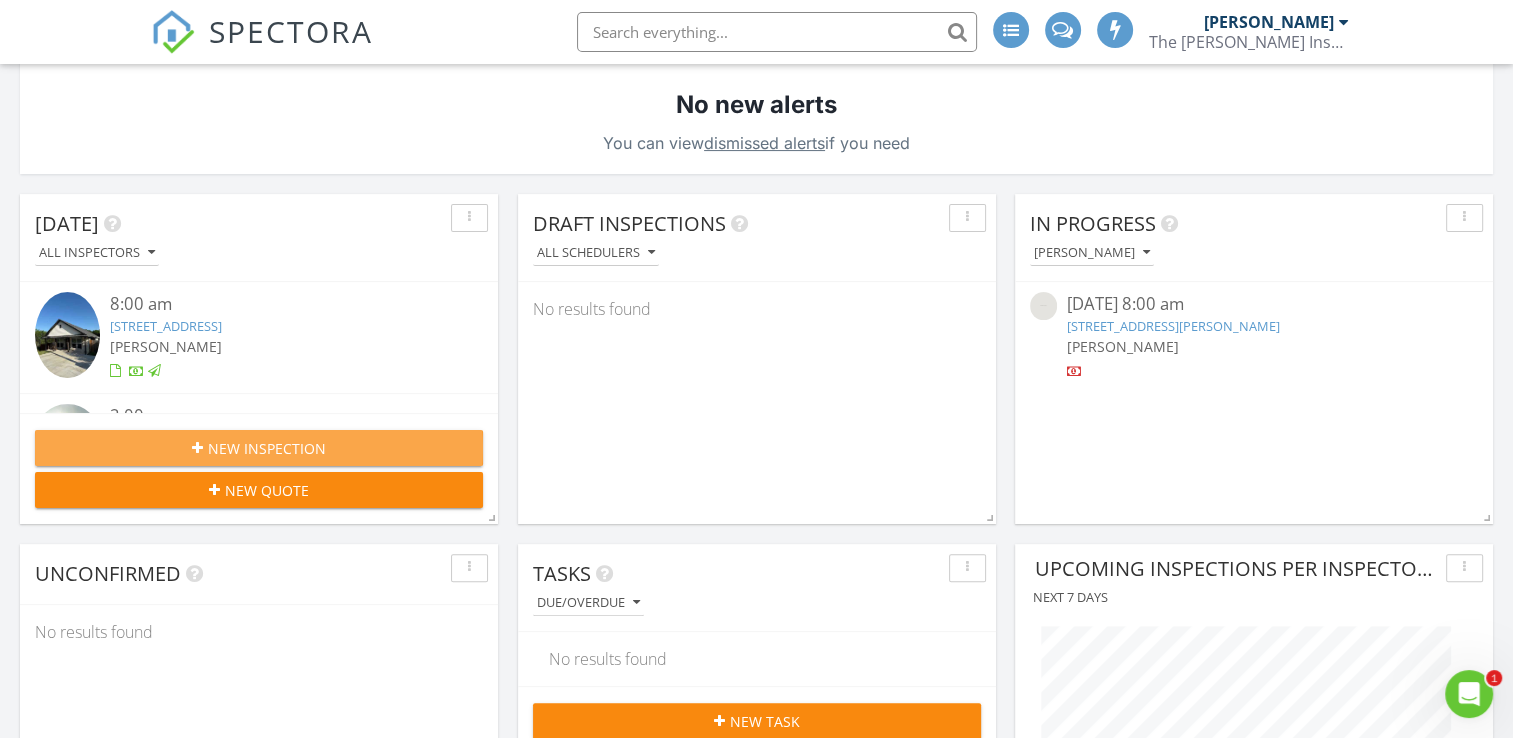 click on "New Inspection" at bounding box center [259, 448] 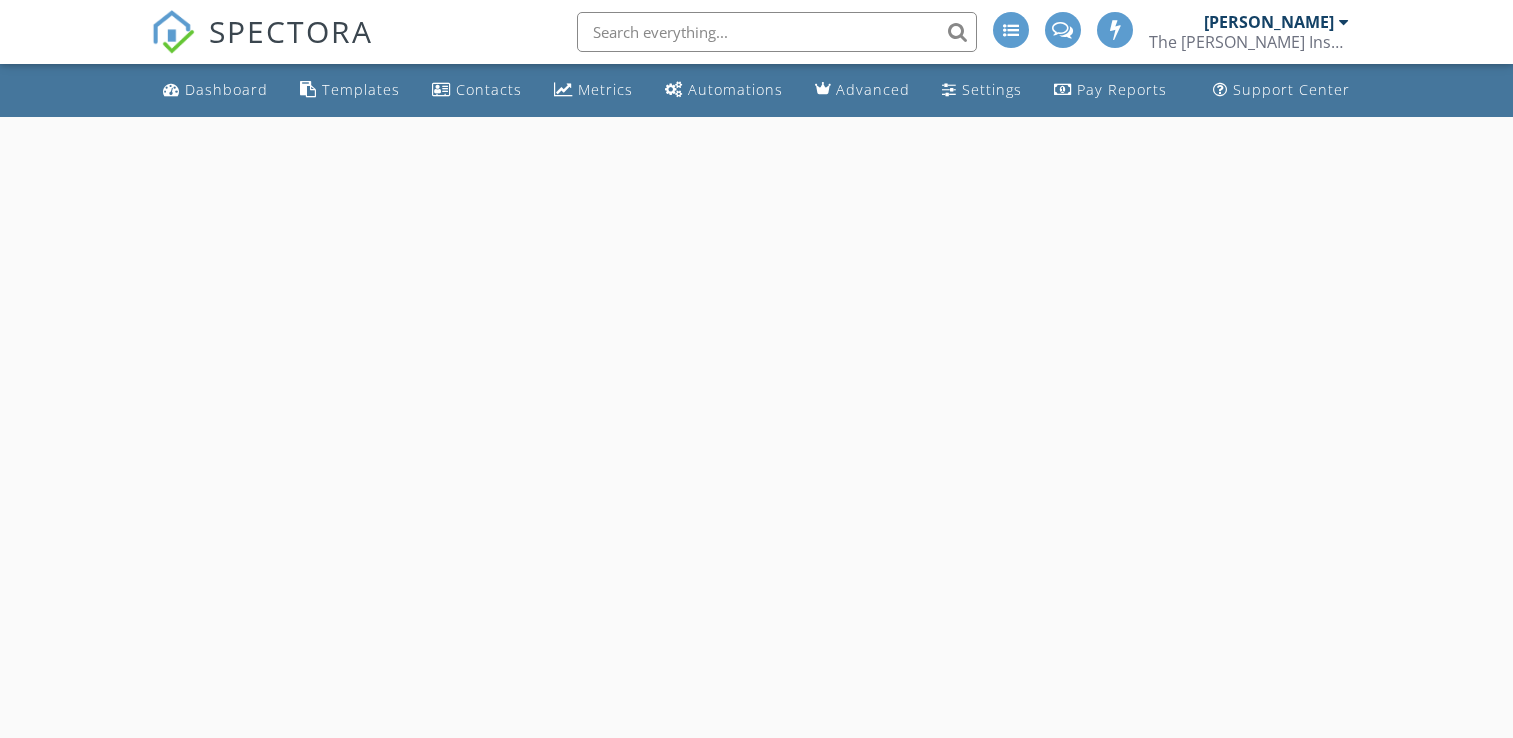 scroll, scrollTop: 0, scrollLeft: 0, axis: both 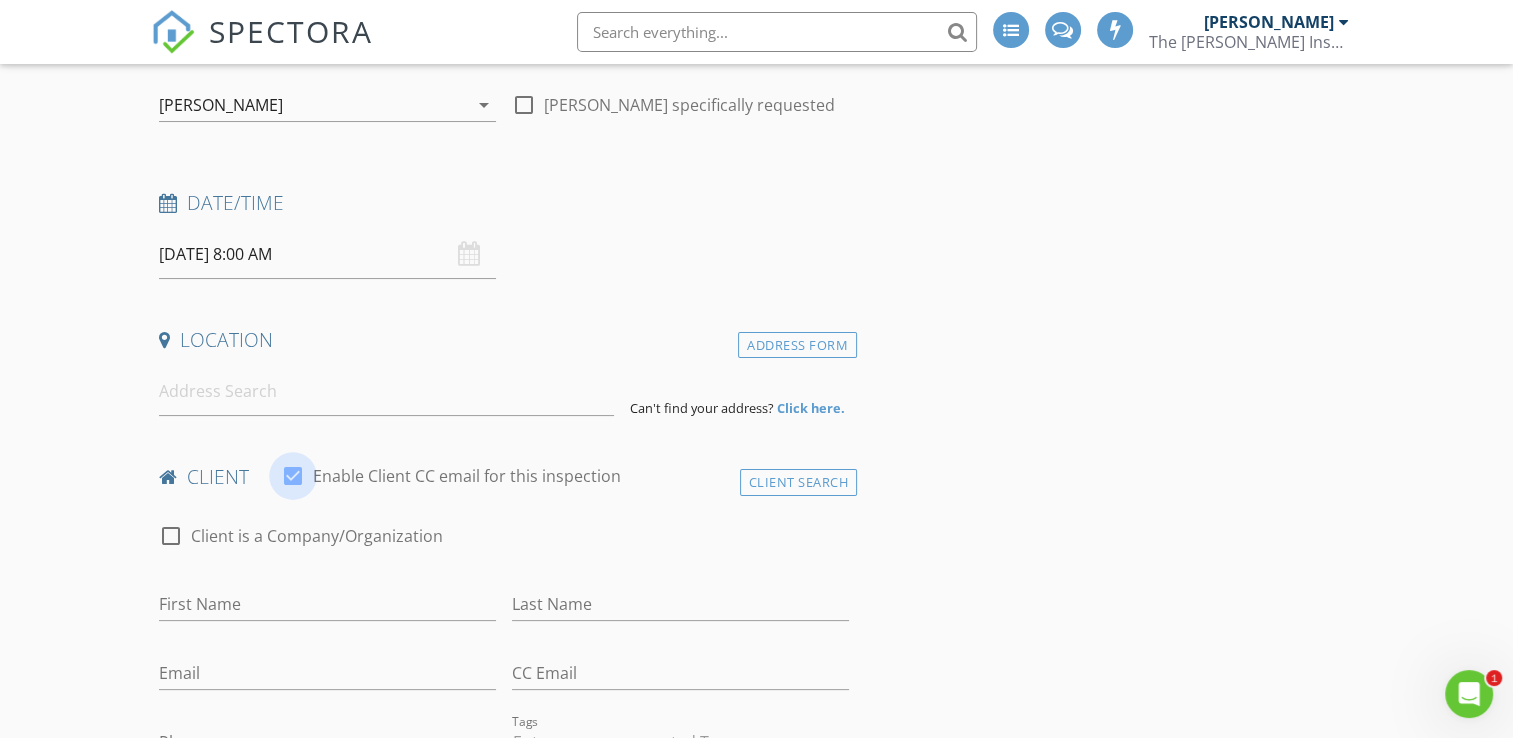 click at bounding box center (293, 476) 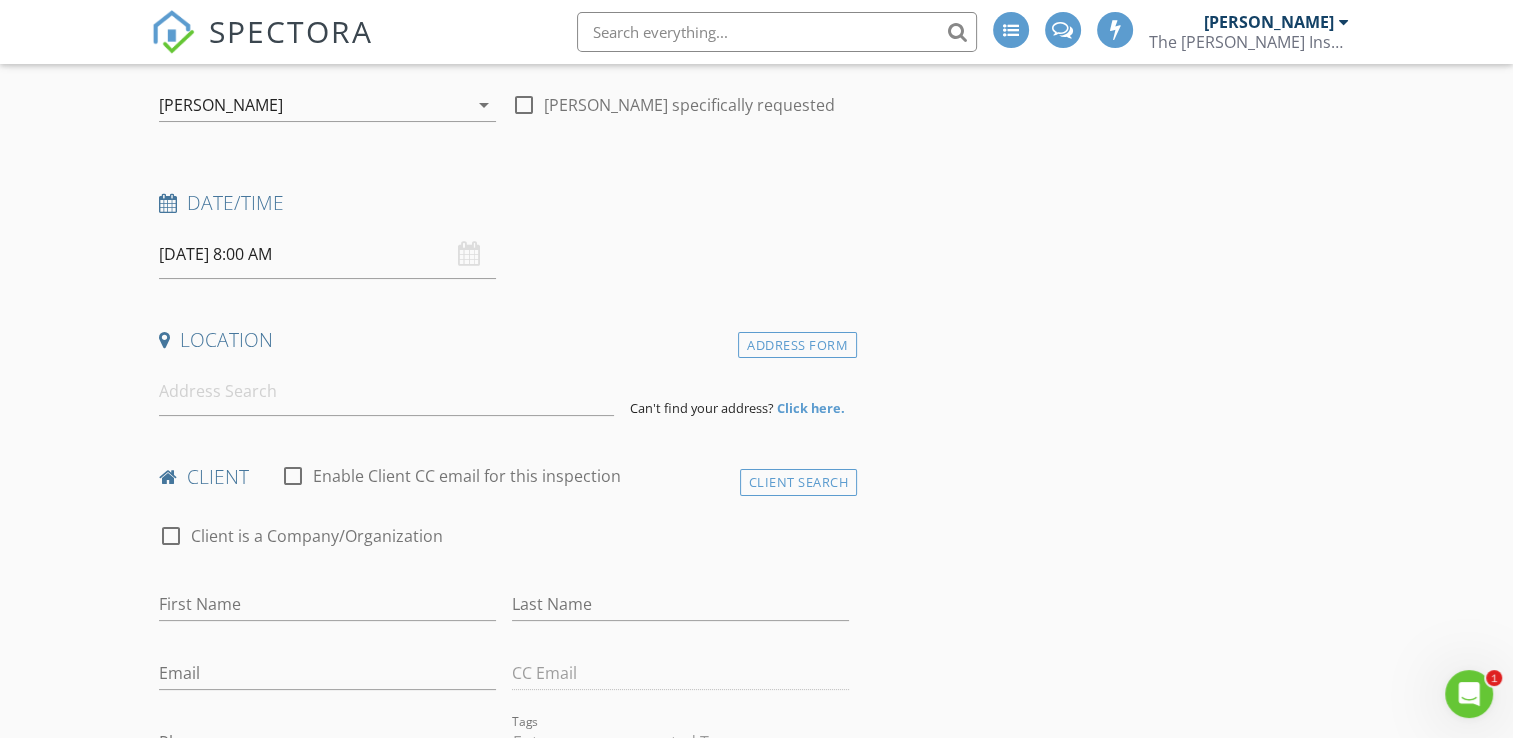 click at bounding box center (293, 476) 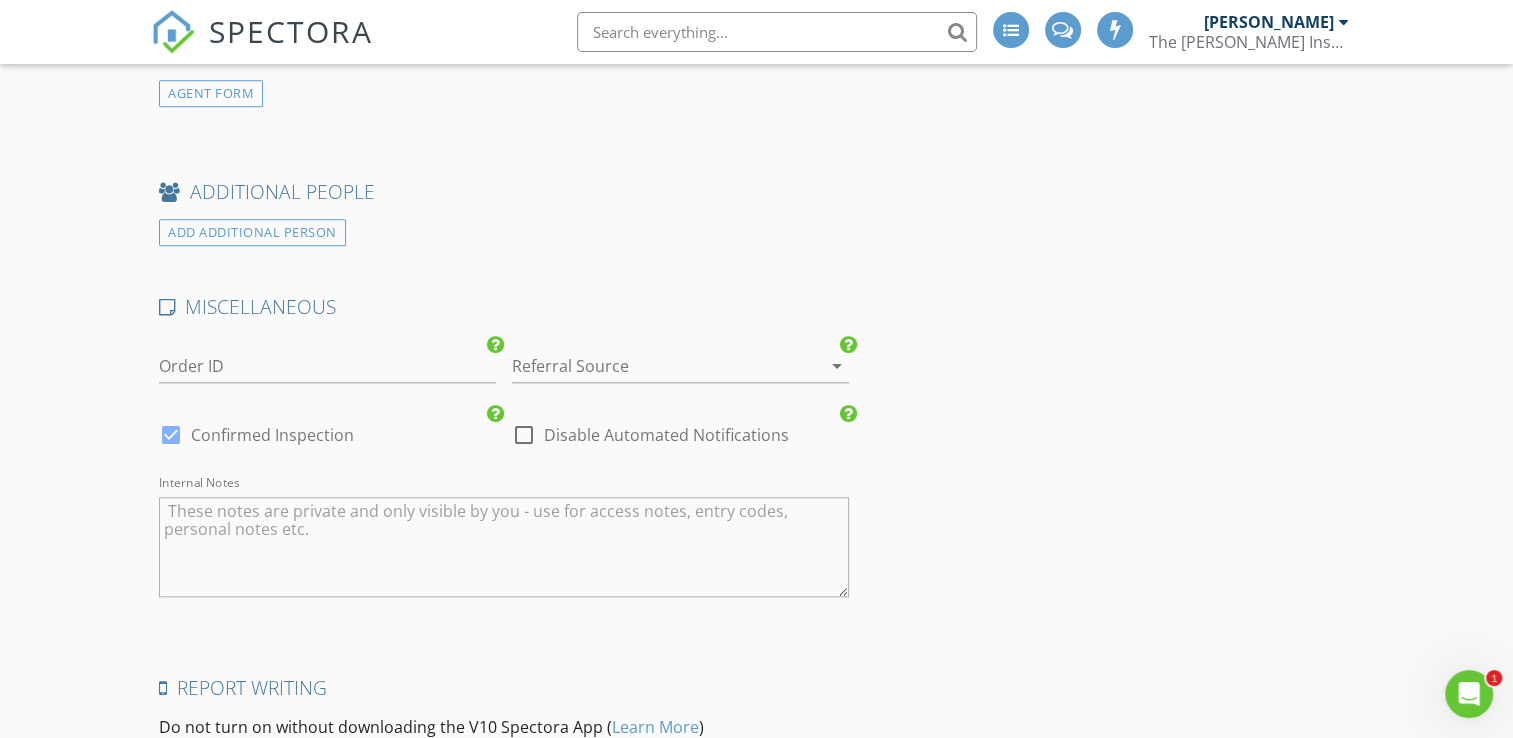 scroll, scrollTop: 2300, scrollLeft: 0, axis: vertical 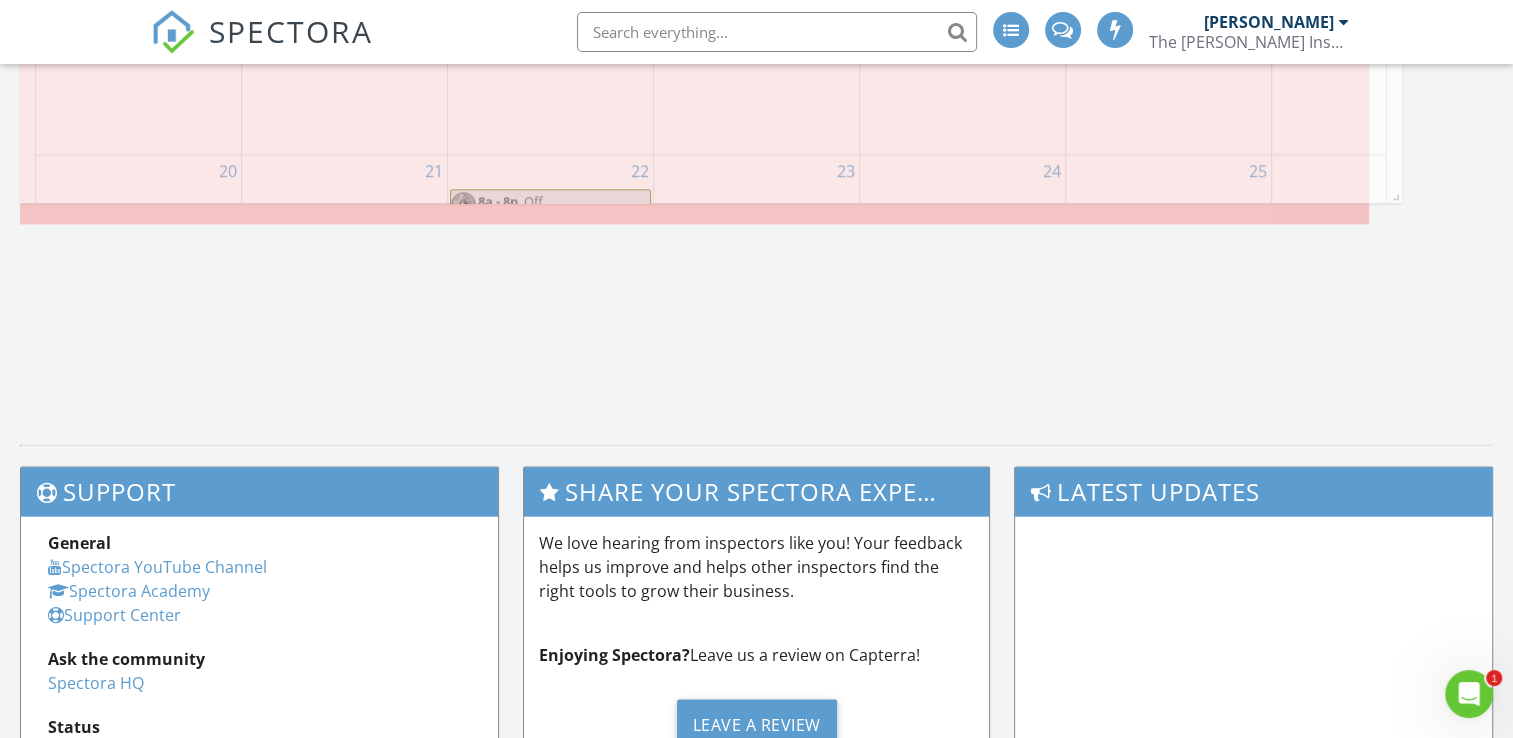 drag, startPoint x: 1483, startPoint y: 466, endPoint x: 1392, endPoint y: 195, distance: 285.8706 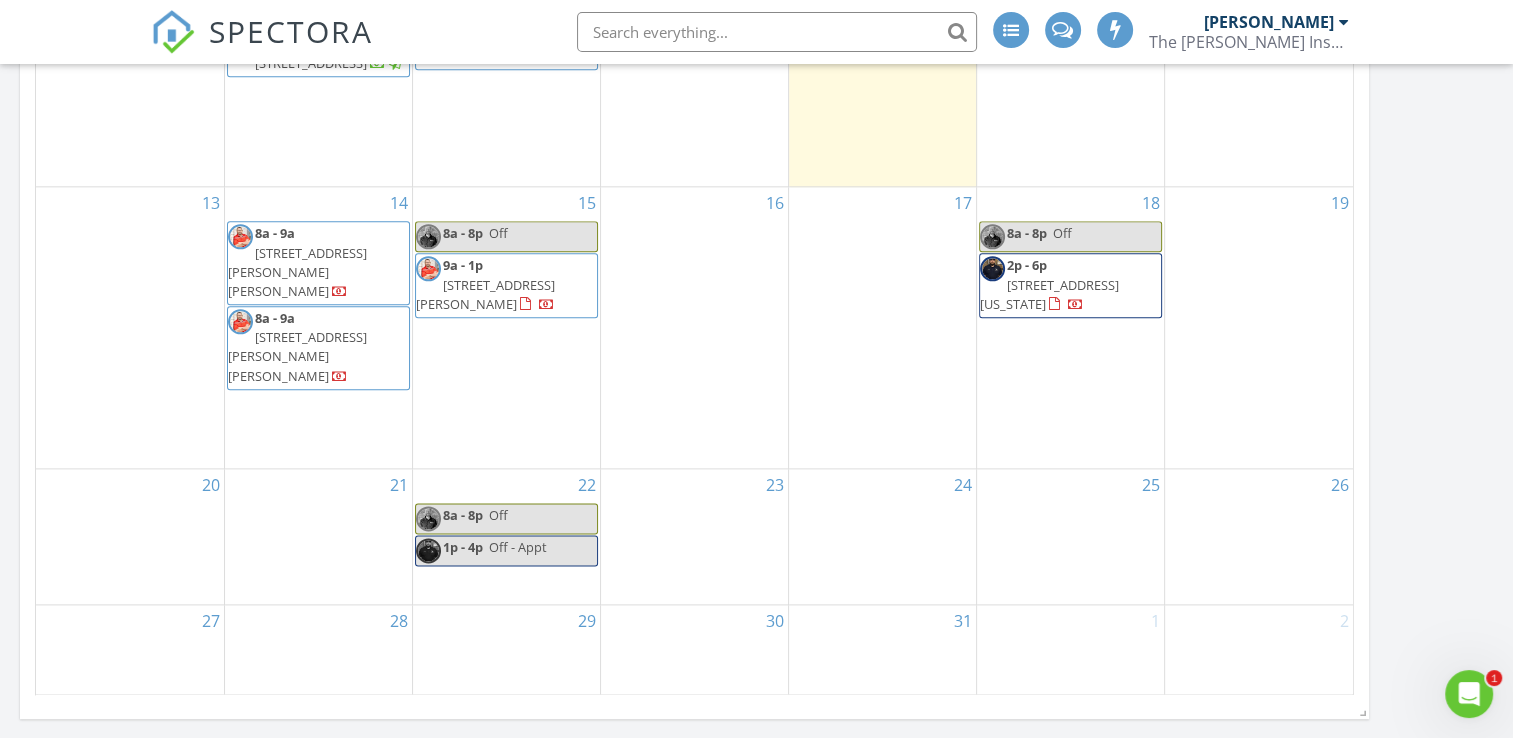 scroll, scrollTop: 2400, scrollLeft: 0, axis: vertical 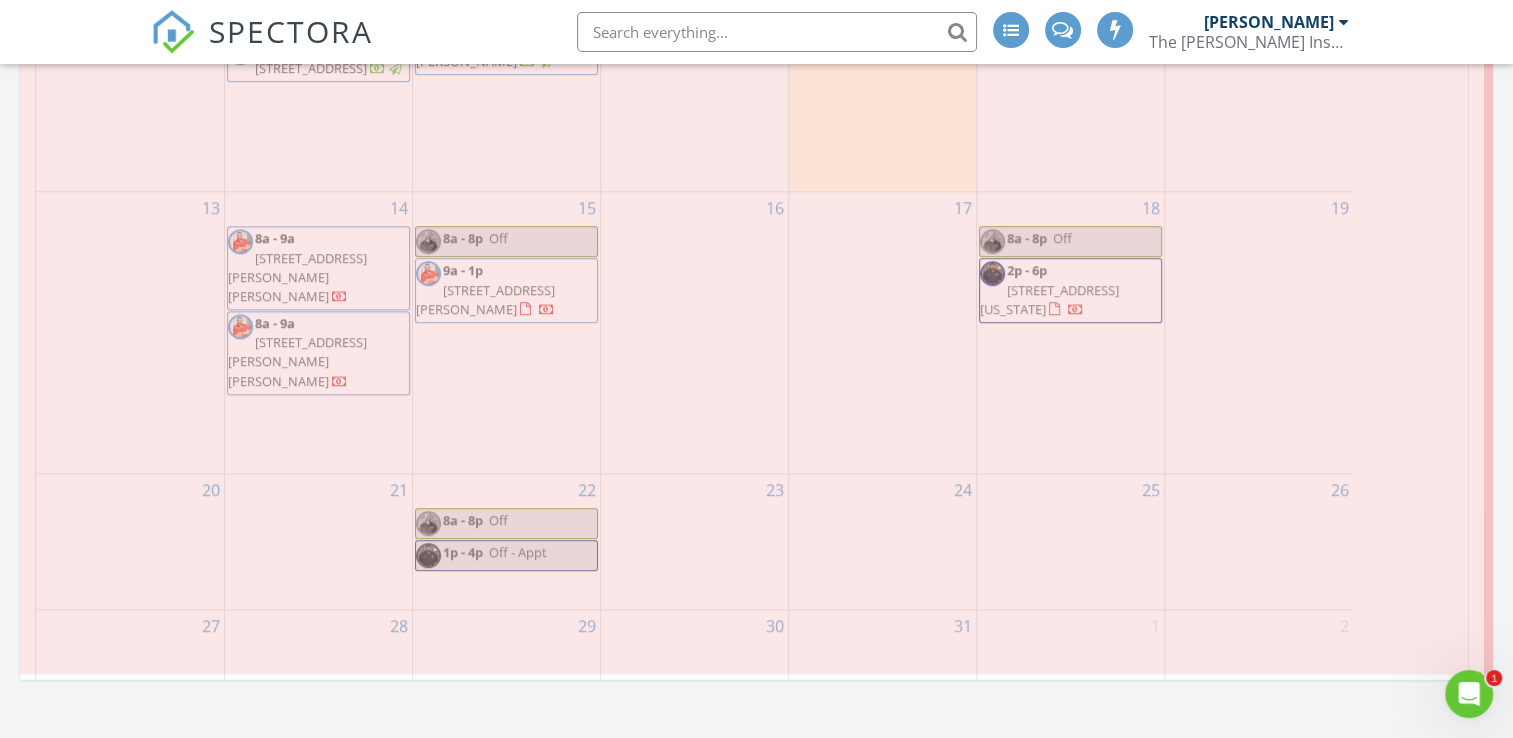 drag, startPoint x: 8, startPoint y: 26, endPoint x: 1484, endPoint y: 671, distance: 1610.7765 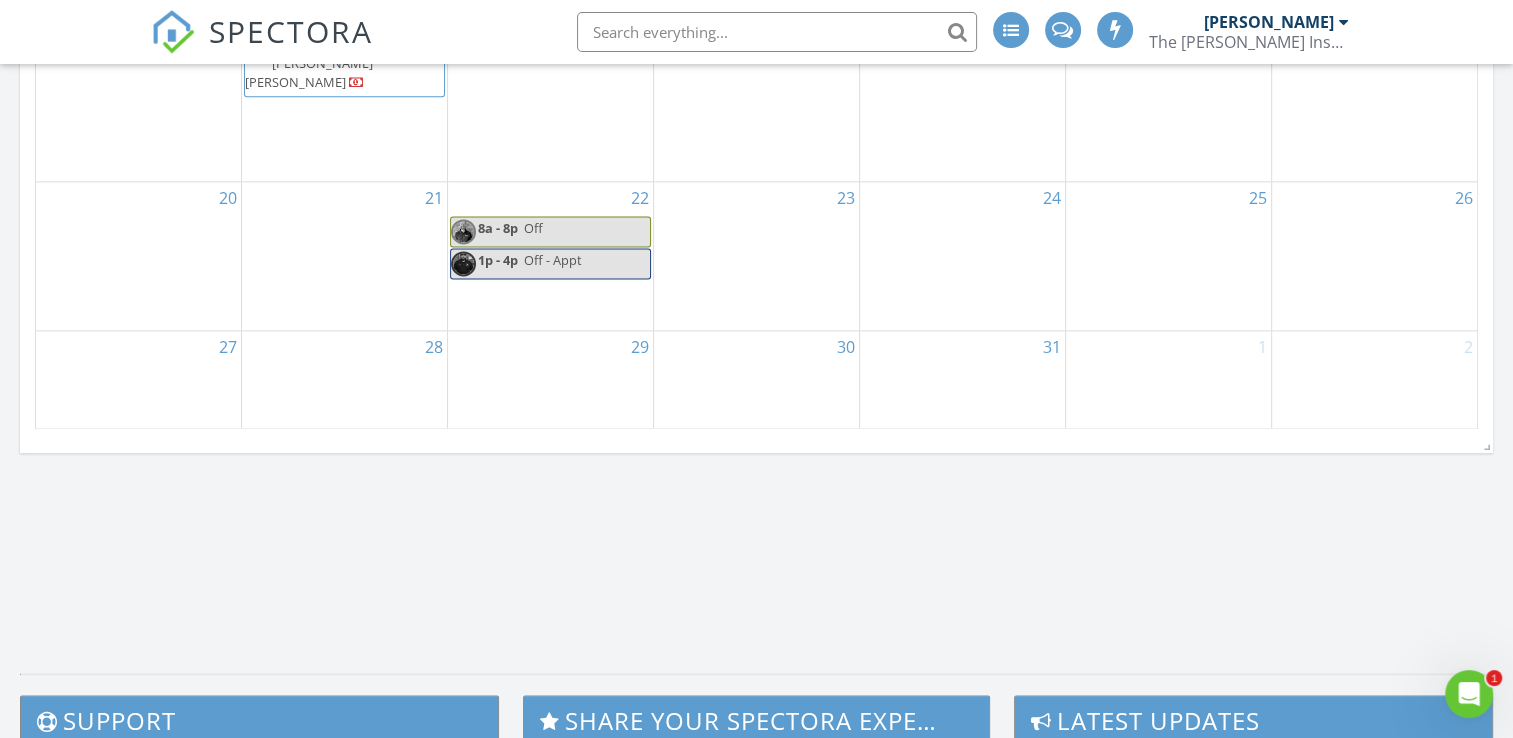 scroll, scrollTop: 2600, scrollLeft: 0, axis: vertical 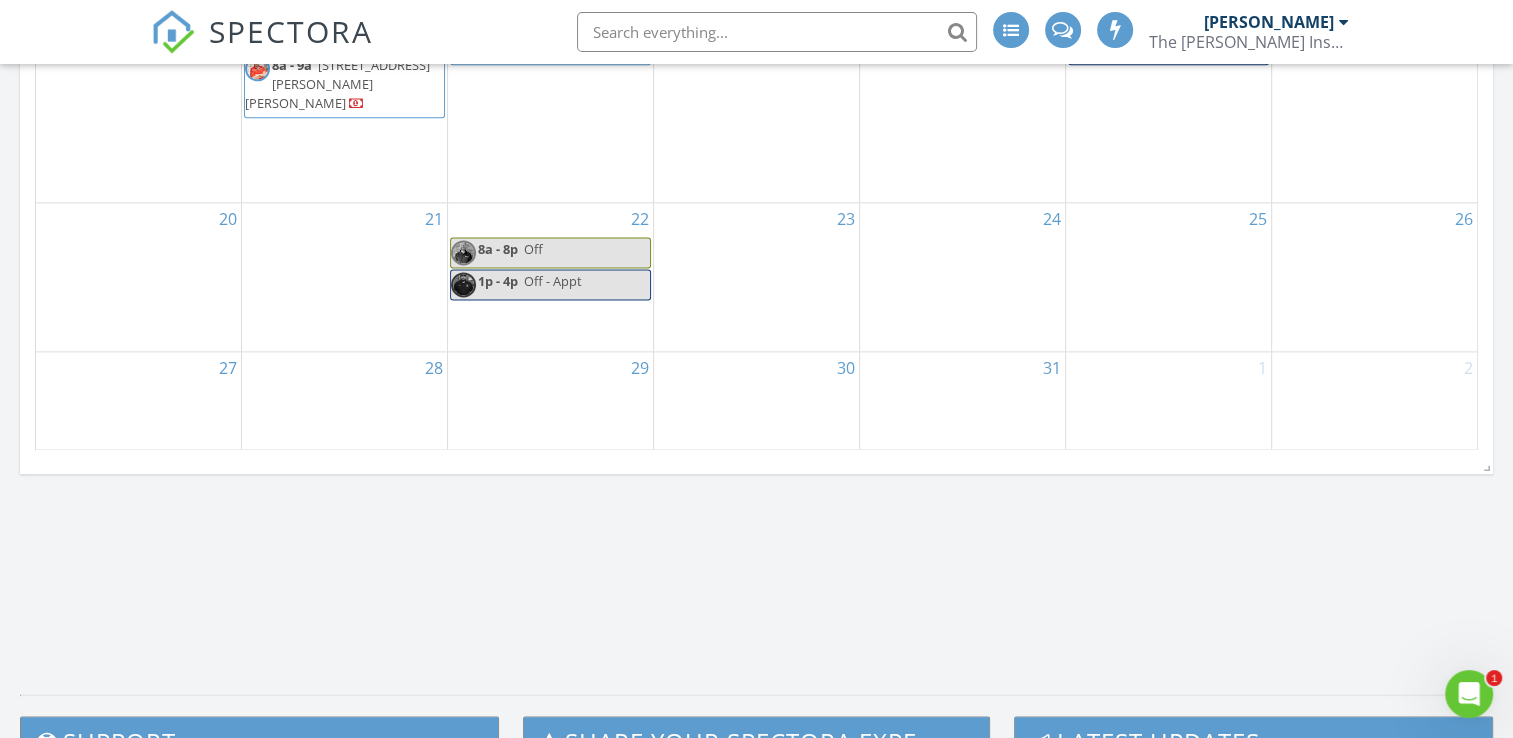 click on "Today
All Inspectors
8:00 am
932 Devils River Dr, Granbury, TX 76048
Brian Prater
2:00 pm
5633 Veal Station Rd, Weatherford, TX 76085
Mark Welch
Christopher Strickland
New Inspection     New Quote         In Progress
Jonnie Wells
07/08/25 8:00 am   1651 Blevins Rd, Nocona, TX 76255
Jonnie Wells
Calendar                 July 2025 today list day week cal wk 4 wk month Sun Mon Tue Wed Thu Fri Sat 29 30
8a - 8p
Off
8a - 12p
7401 Ewing Ave, Fort Worth 76116" at bounding box center (756, -666) 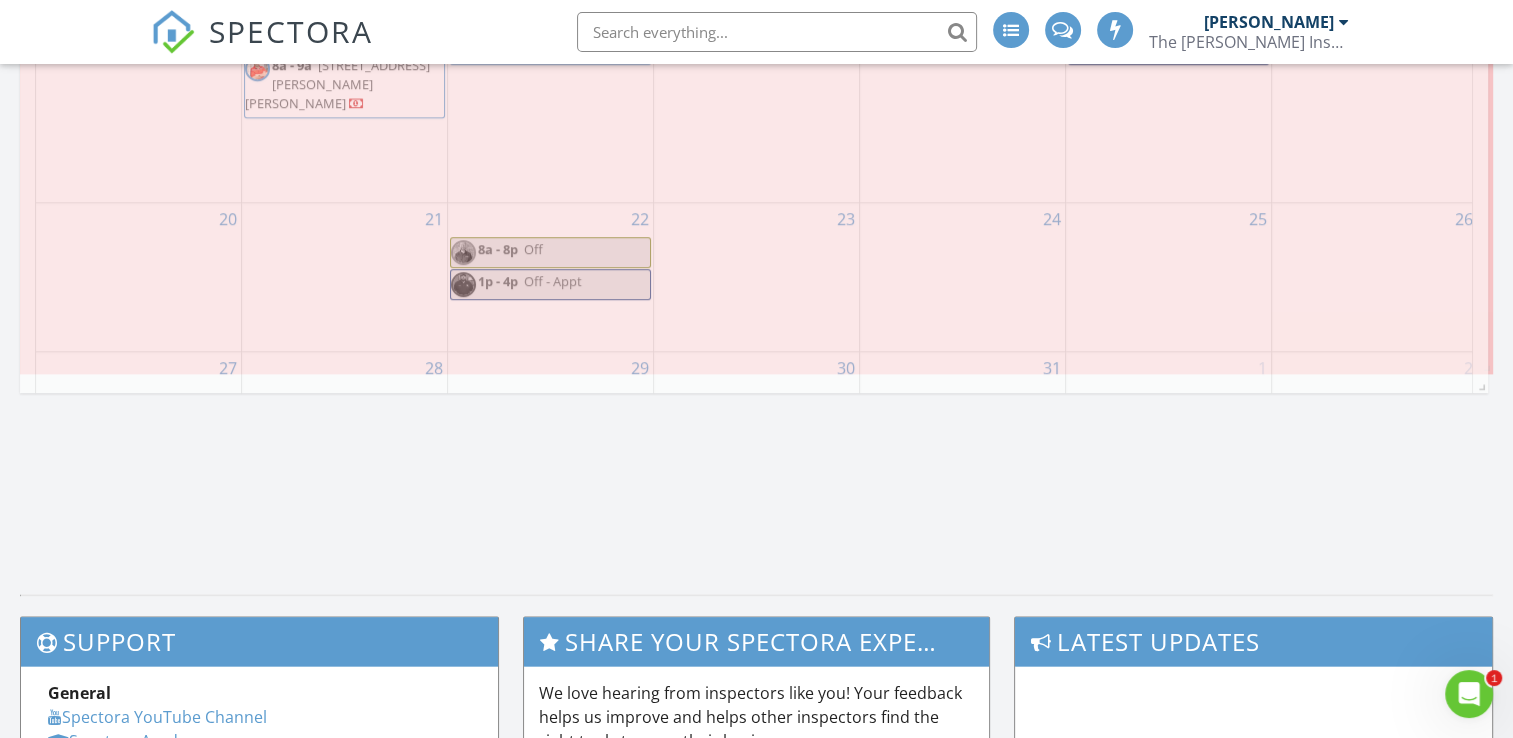 scroll, scrollTop: 2697, scrollLeft: 1544, axis: both 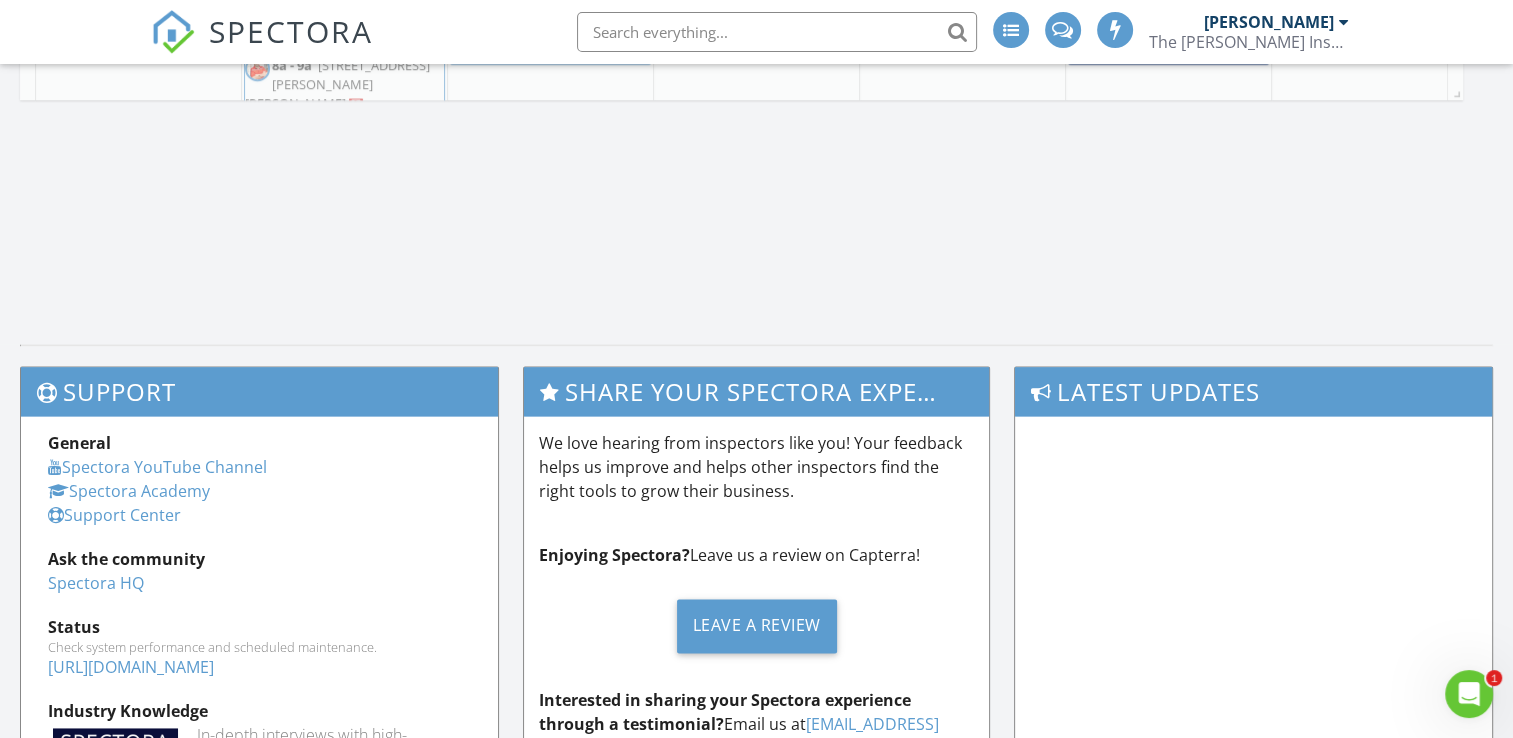 drag, startPoint x: 1484, startPoint y: 467, endPoint x: 1453, endPoint y: 93, distance: 375.28256 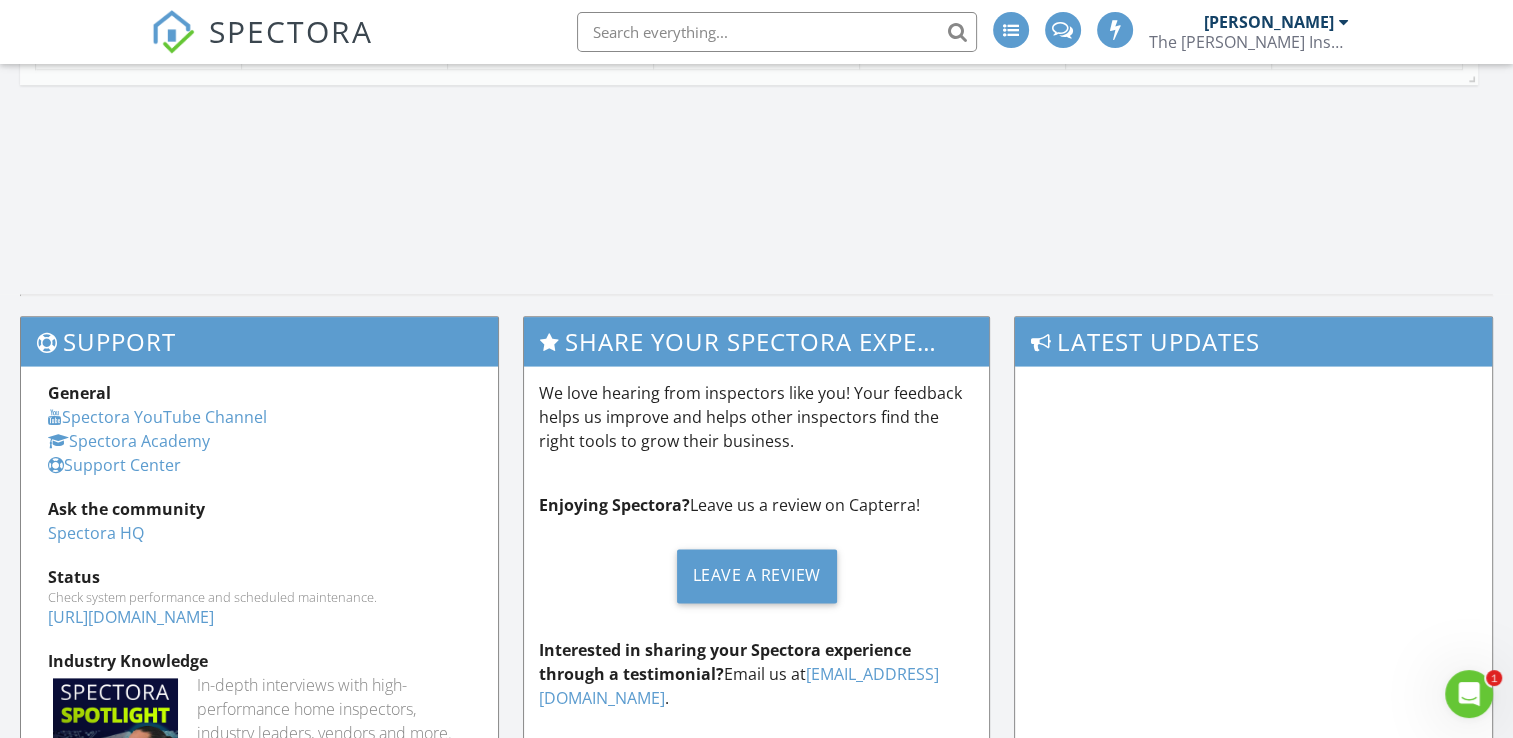 drag, startPoint x: 1488, startPoint y: 418, endPoint x: 1472, endPoint y: 78, distance: 340.37625 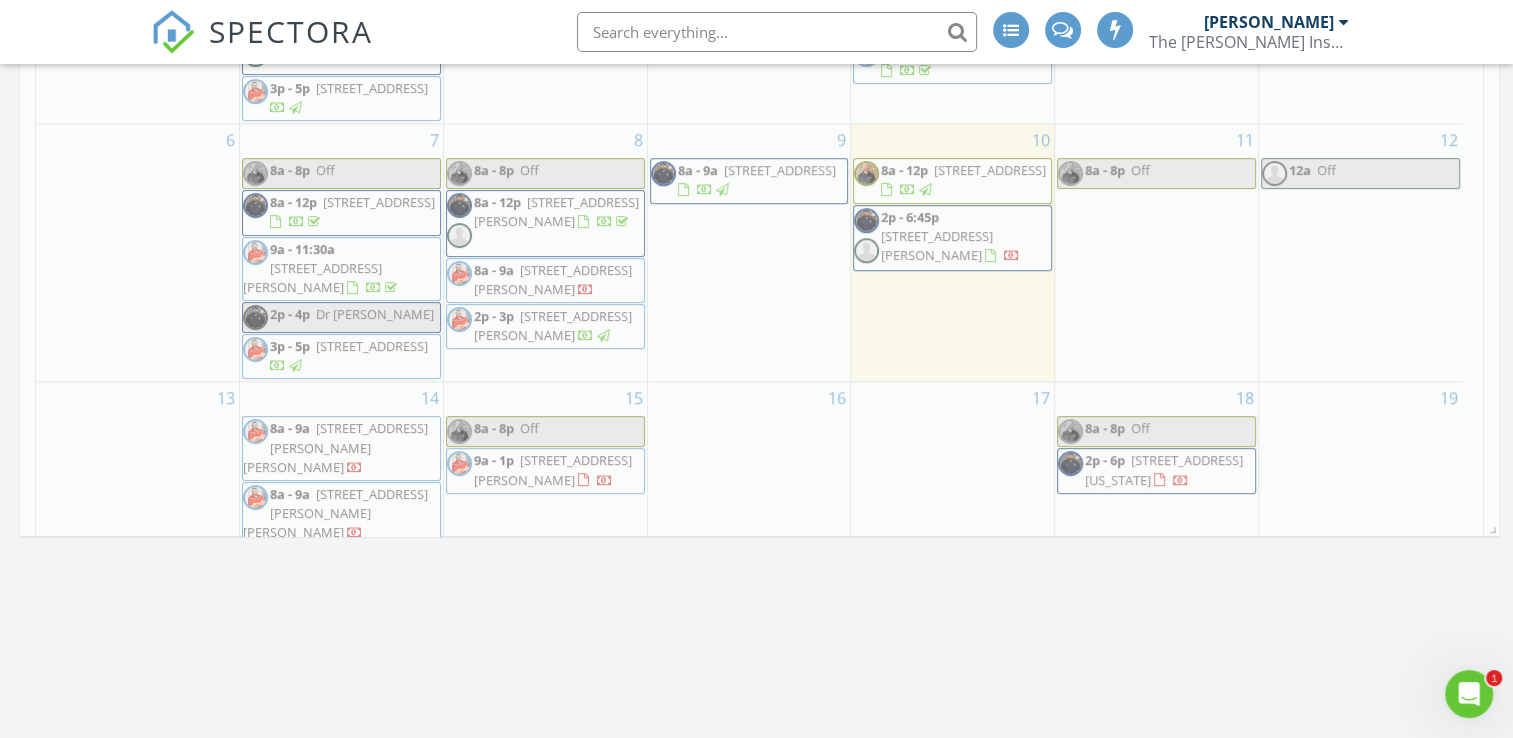 drag, startPoint x: 1488, startPoint y: 666, endPoint x: 1494, endPoint y: 528, distance: 138.13037 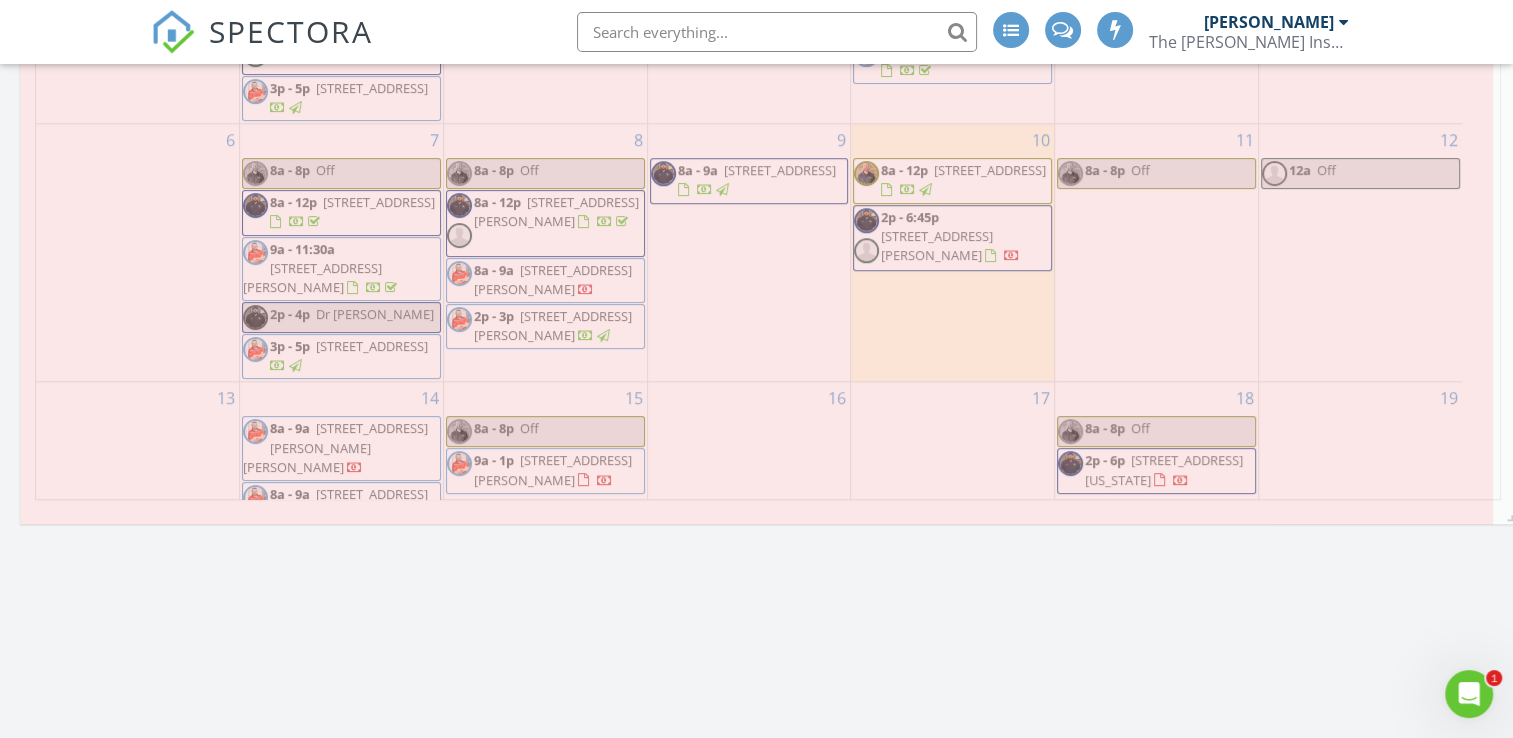 drag, startPoint x: 1492, startPoint y: 515, endPoint x: 1516, endPoint y: 515, distance: 24 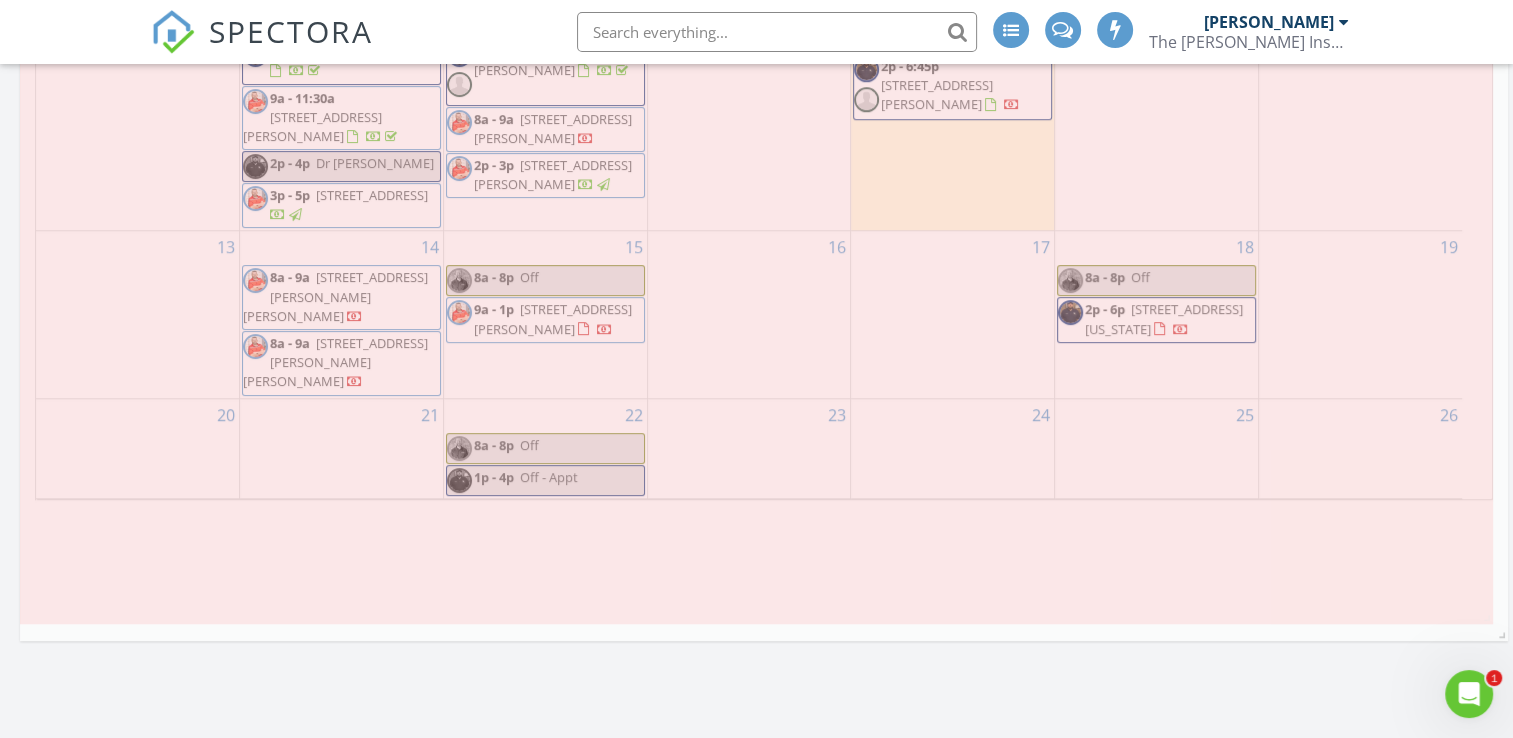 drag, startPoint x: 1479, startPoint y: 520, endPoint x: 1495, endPoint y: 642, distance: 123.04471 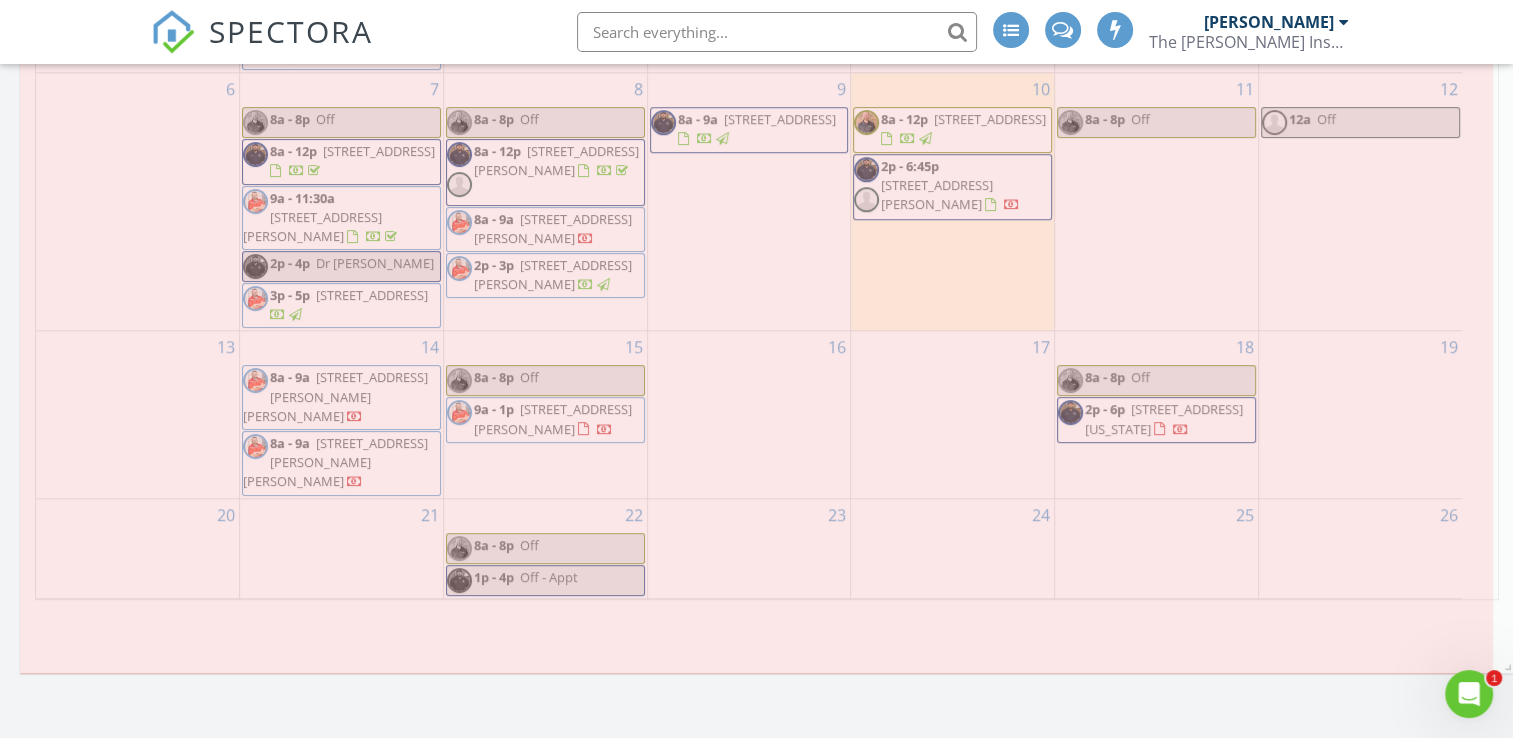 drag, startPoint x: 1484, startPoint y: 619, endPoint x: 1504, endPoint y: 668, distance: 52.924473 